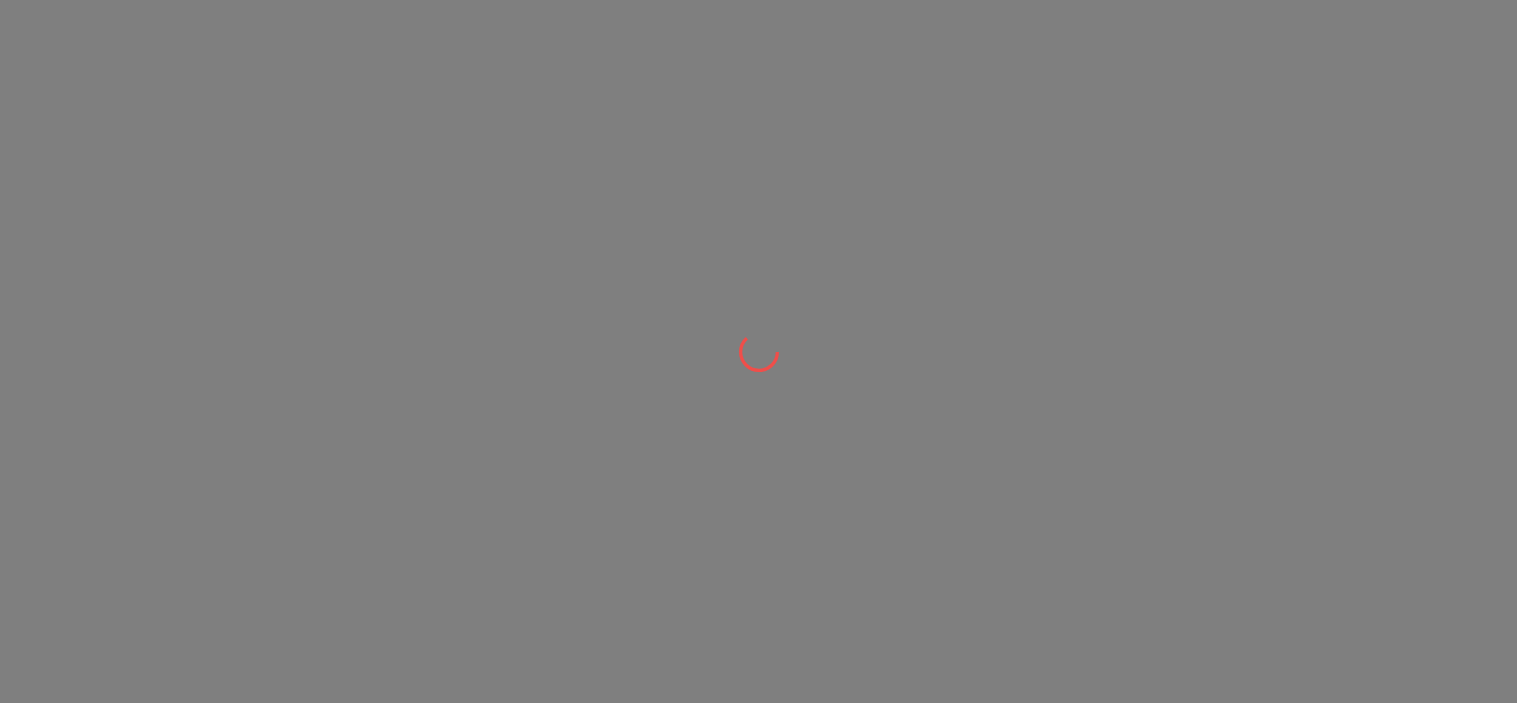 scroll, scrollTop: 0, scrollLeft: 0, axis: both 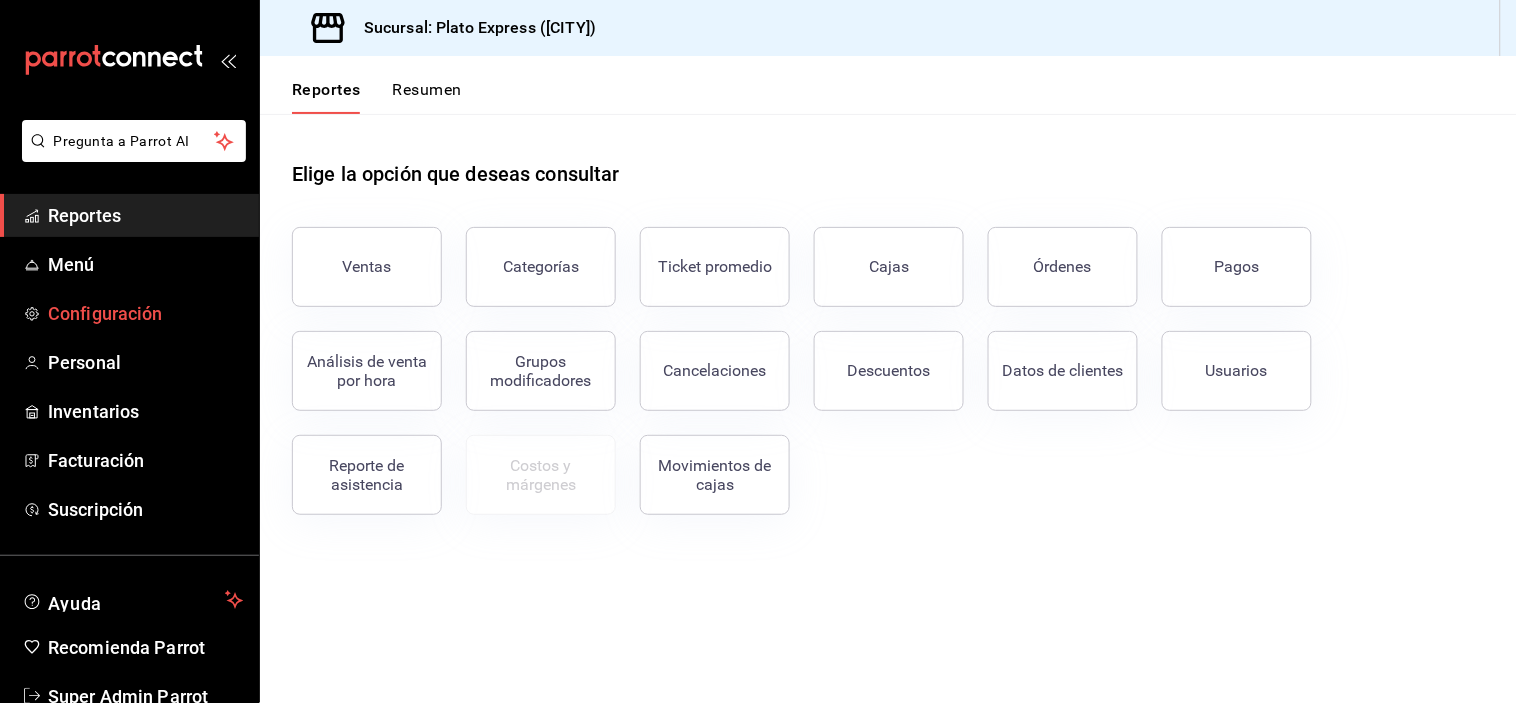 click on "Configuración" at bounding box center [145, 313] 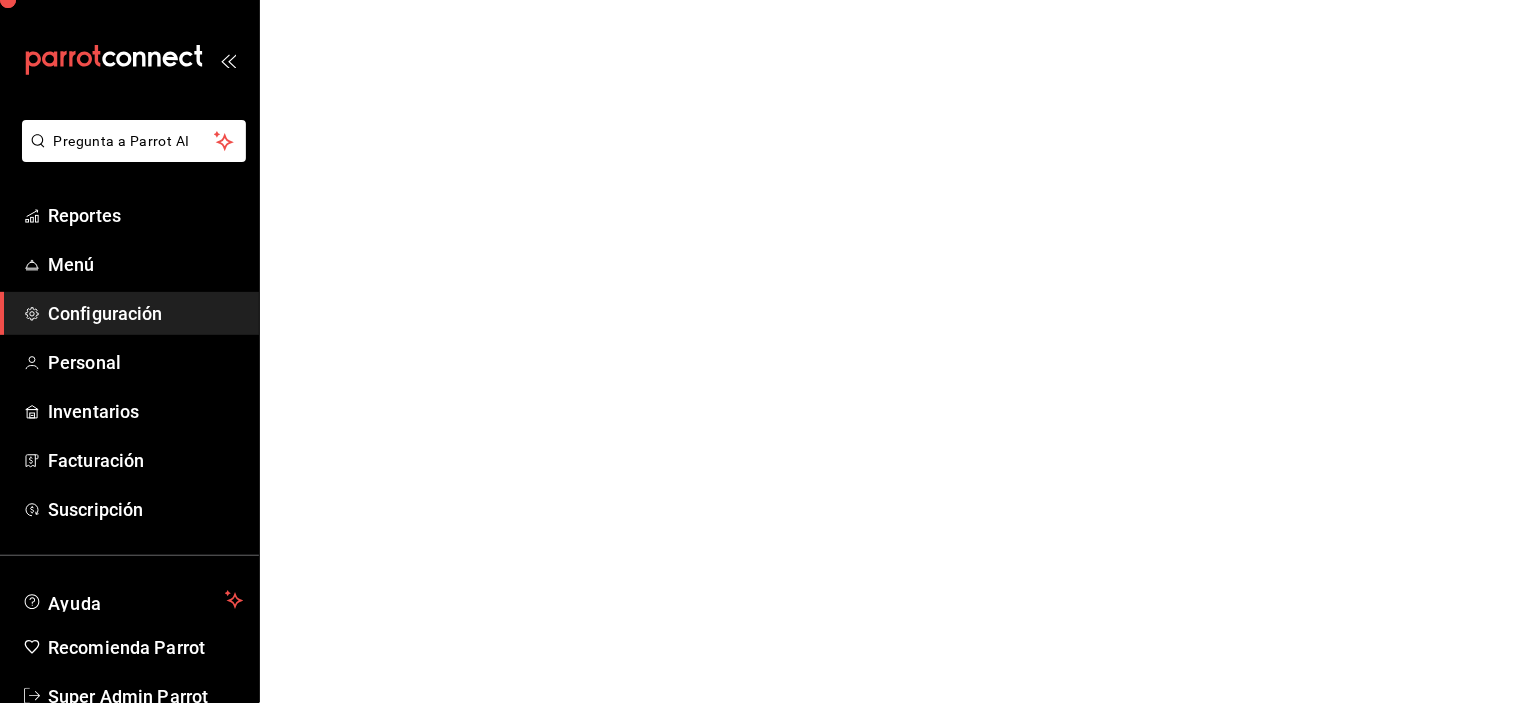 click on "Configuración" at bounding box center [145, 313] 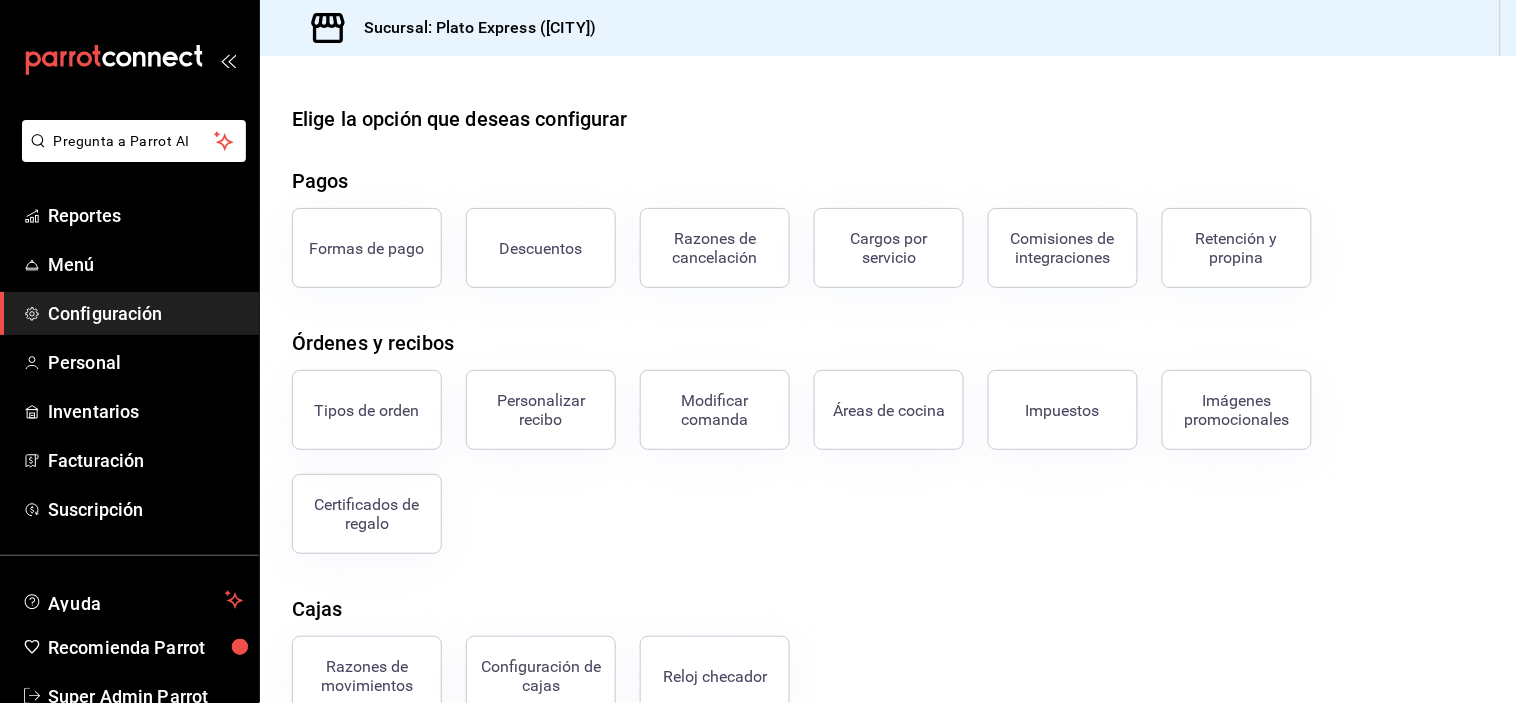 click on "Certificados de regalo" at bounding box center [367, 514] 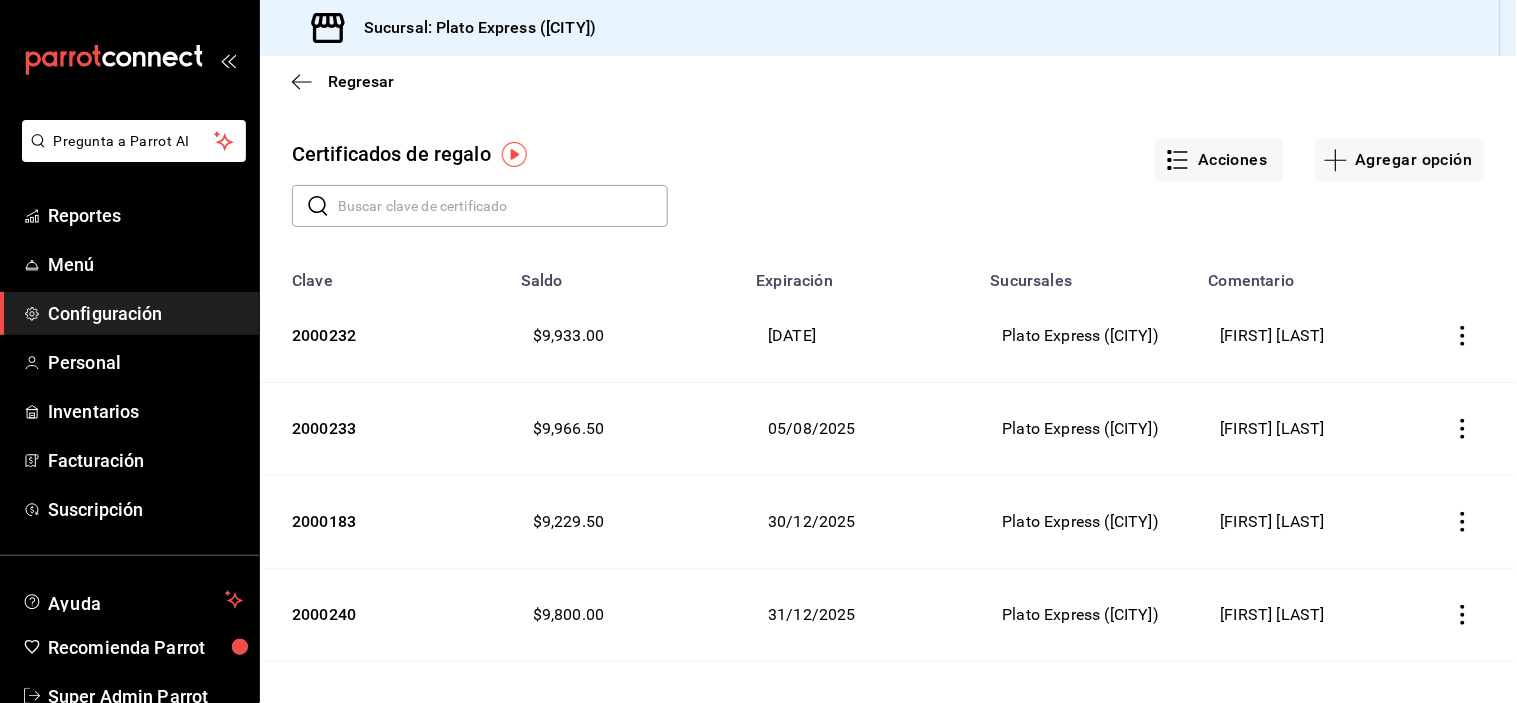click 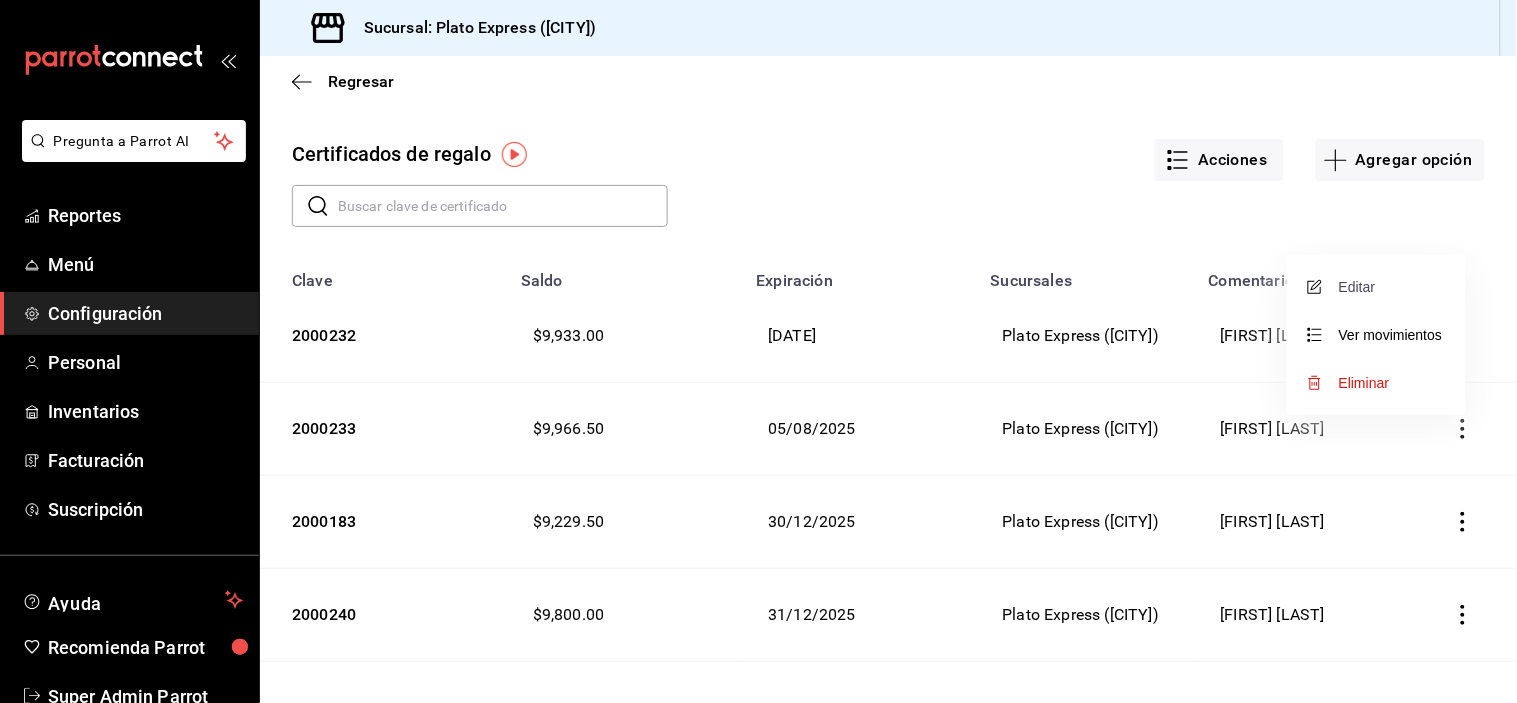 click on "Editar" at bounding box center (1343, 287) 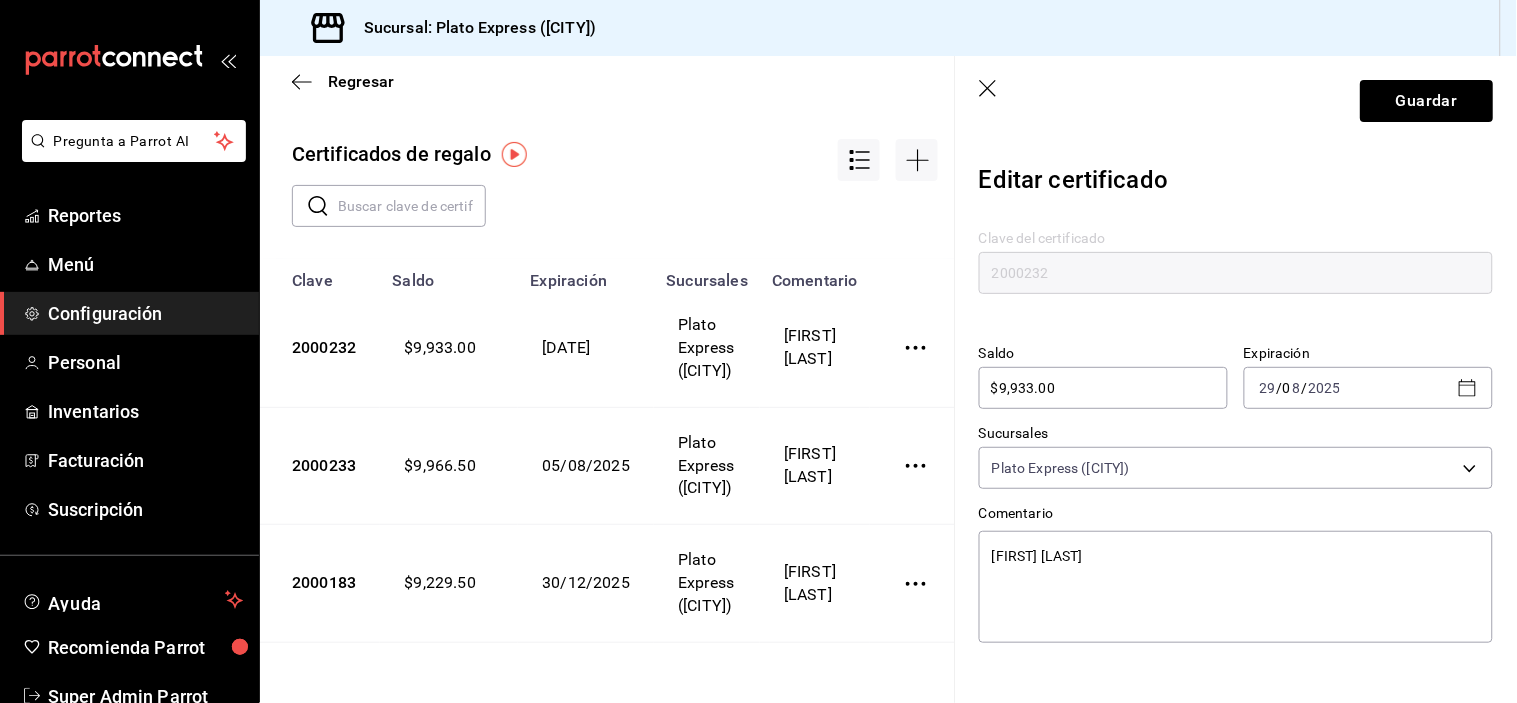 click 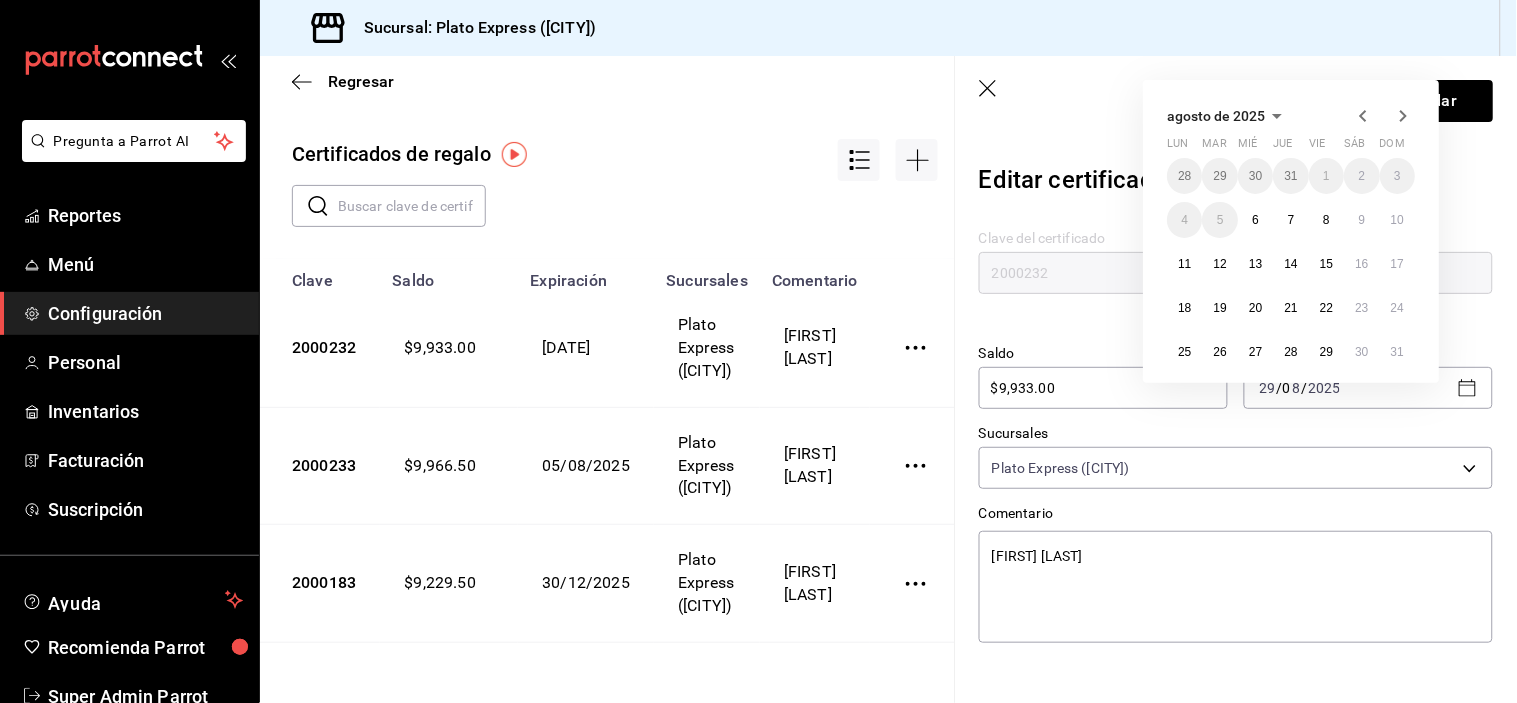 type on "x" 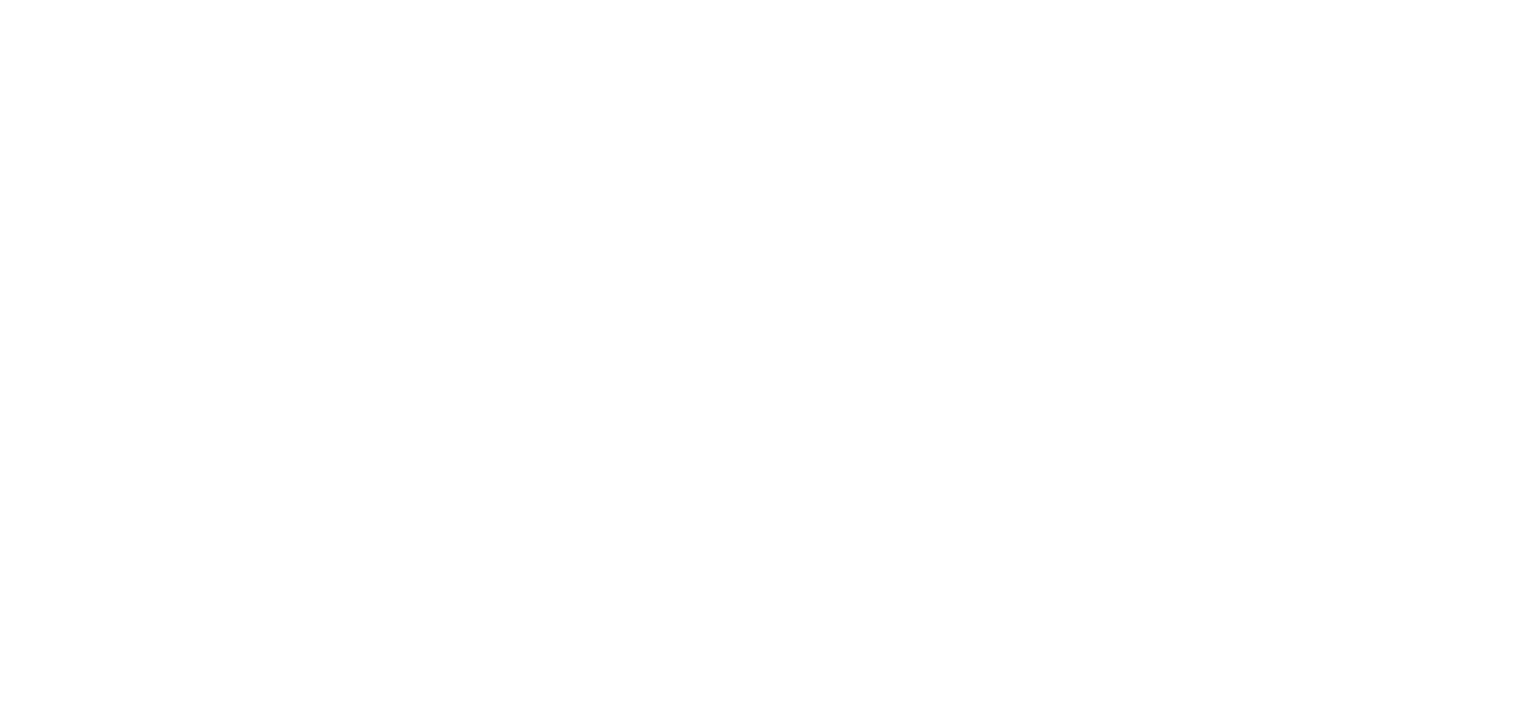 scroll, scrollTop: 0, scrollLeft: 0, axis: both 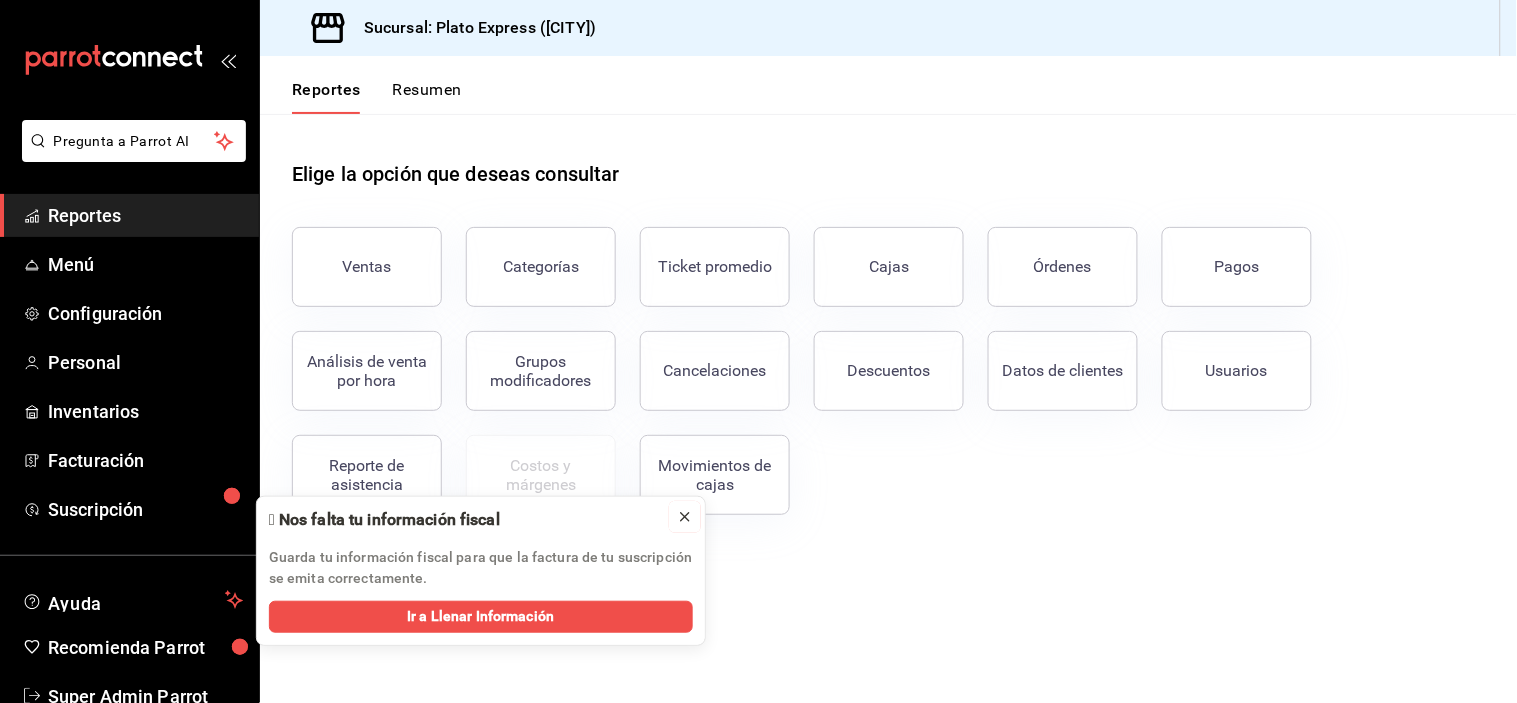 click 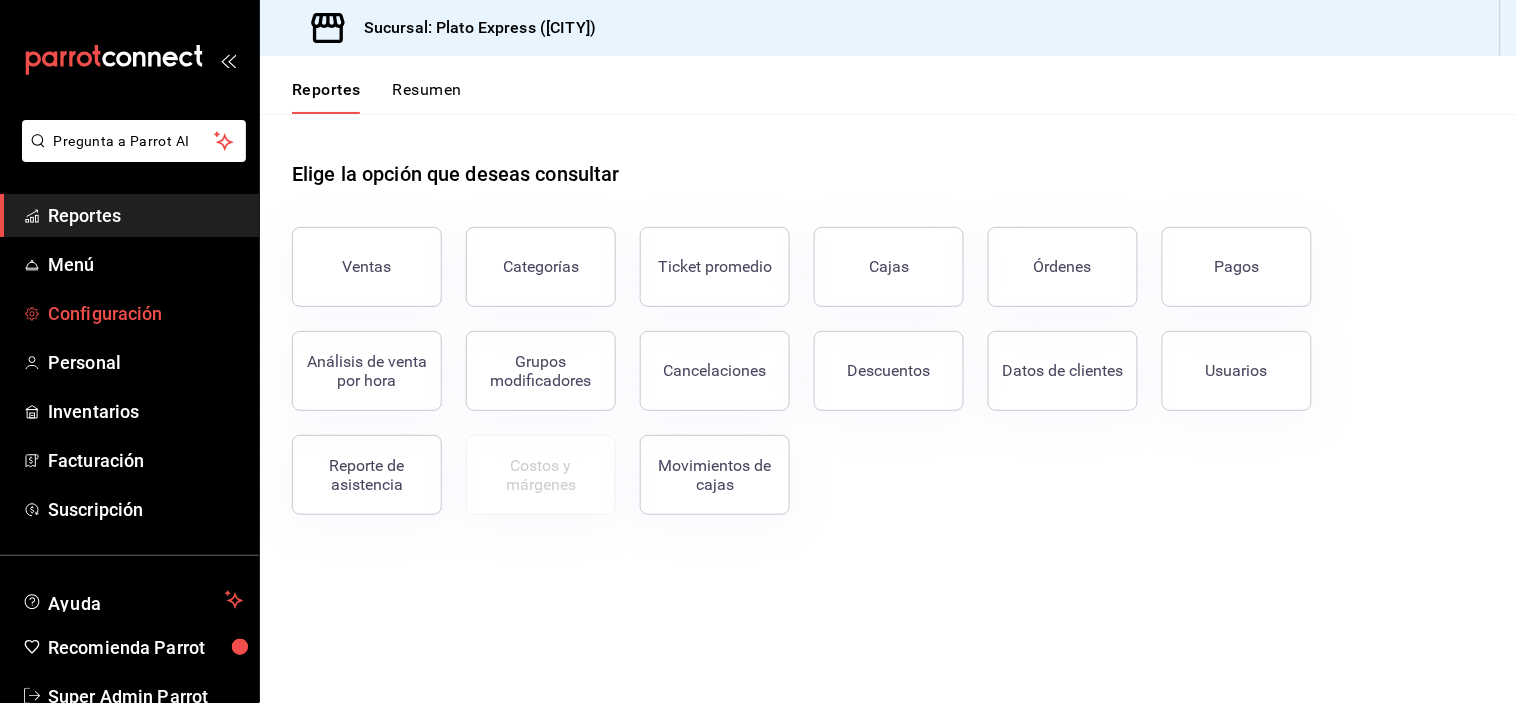 click on "Configuración" at bounding box center (129, 313) 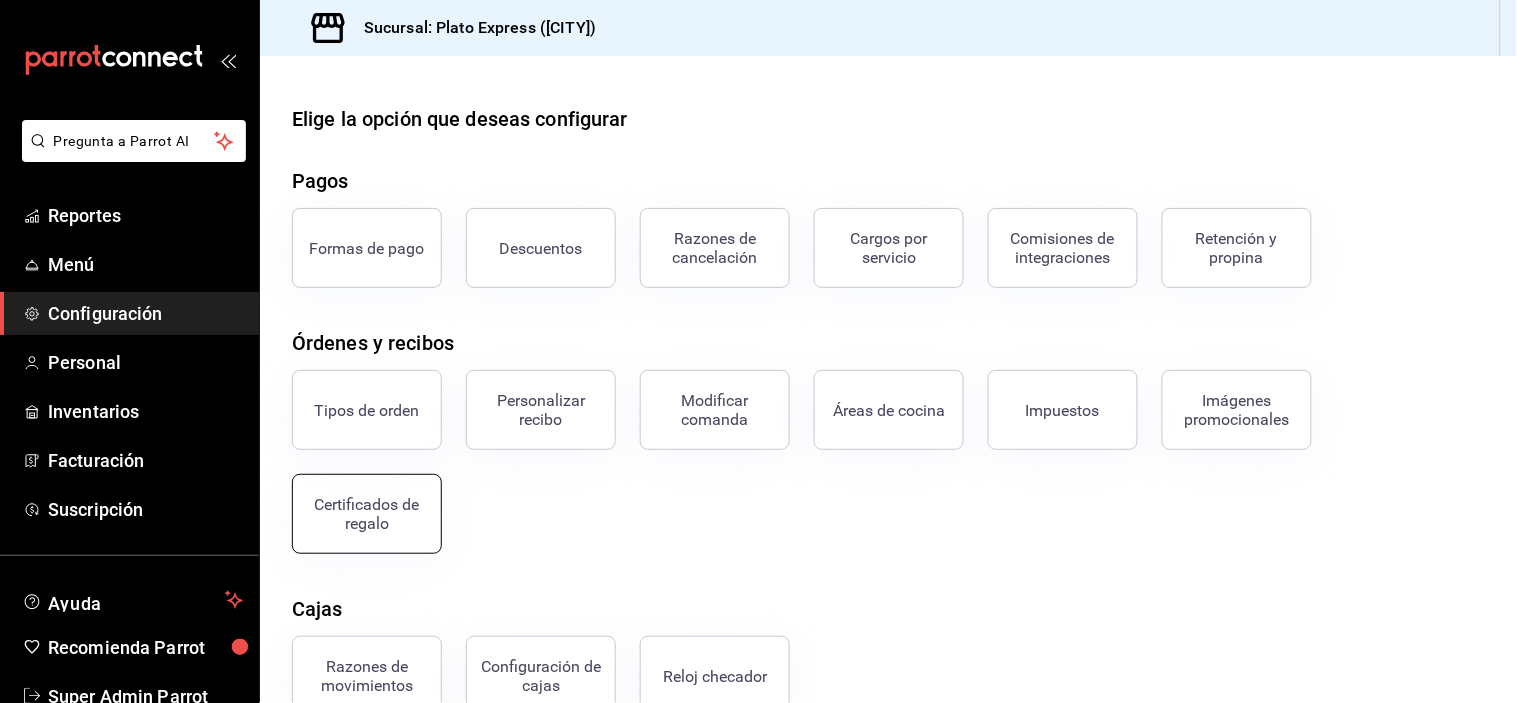 click on "Certificados de regalo" at bounding box center (367, 514) 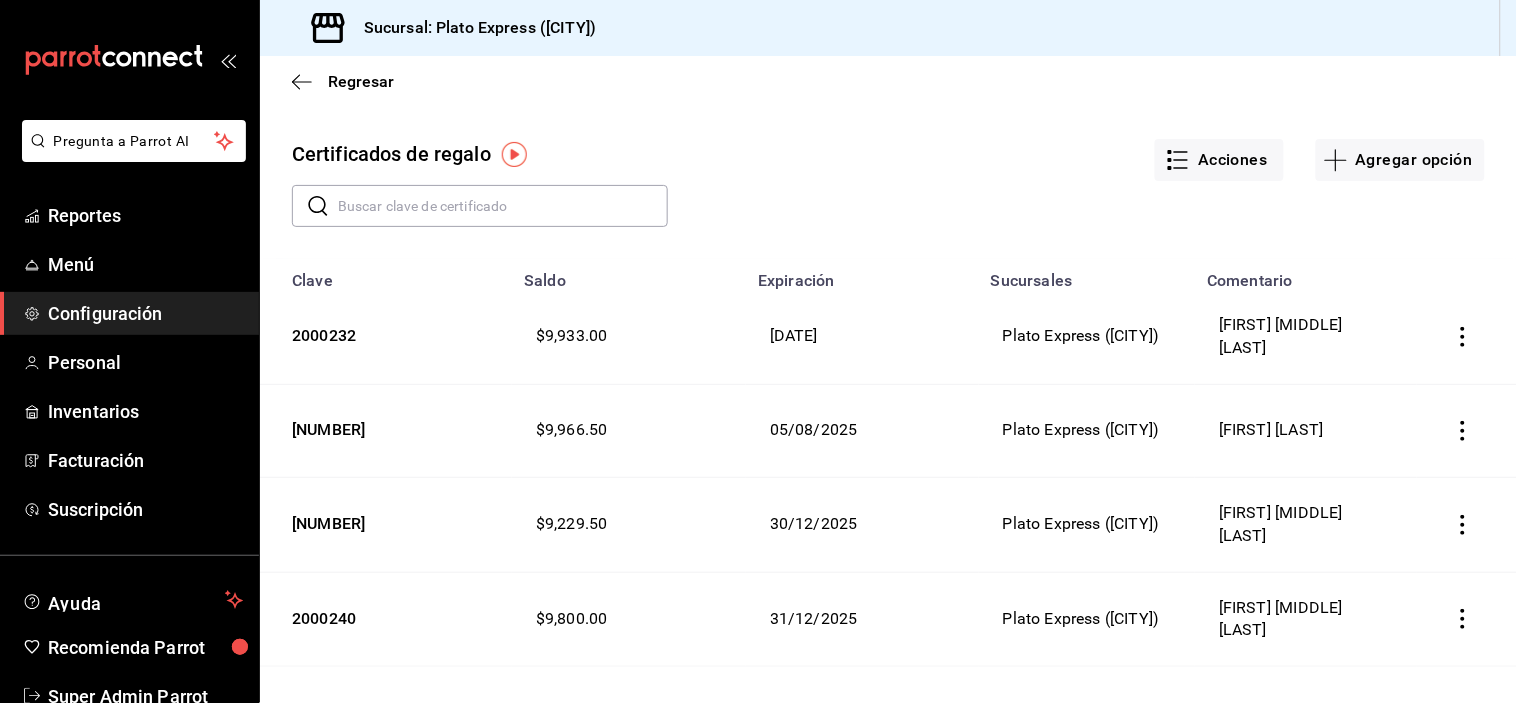 click 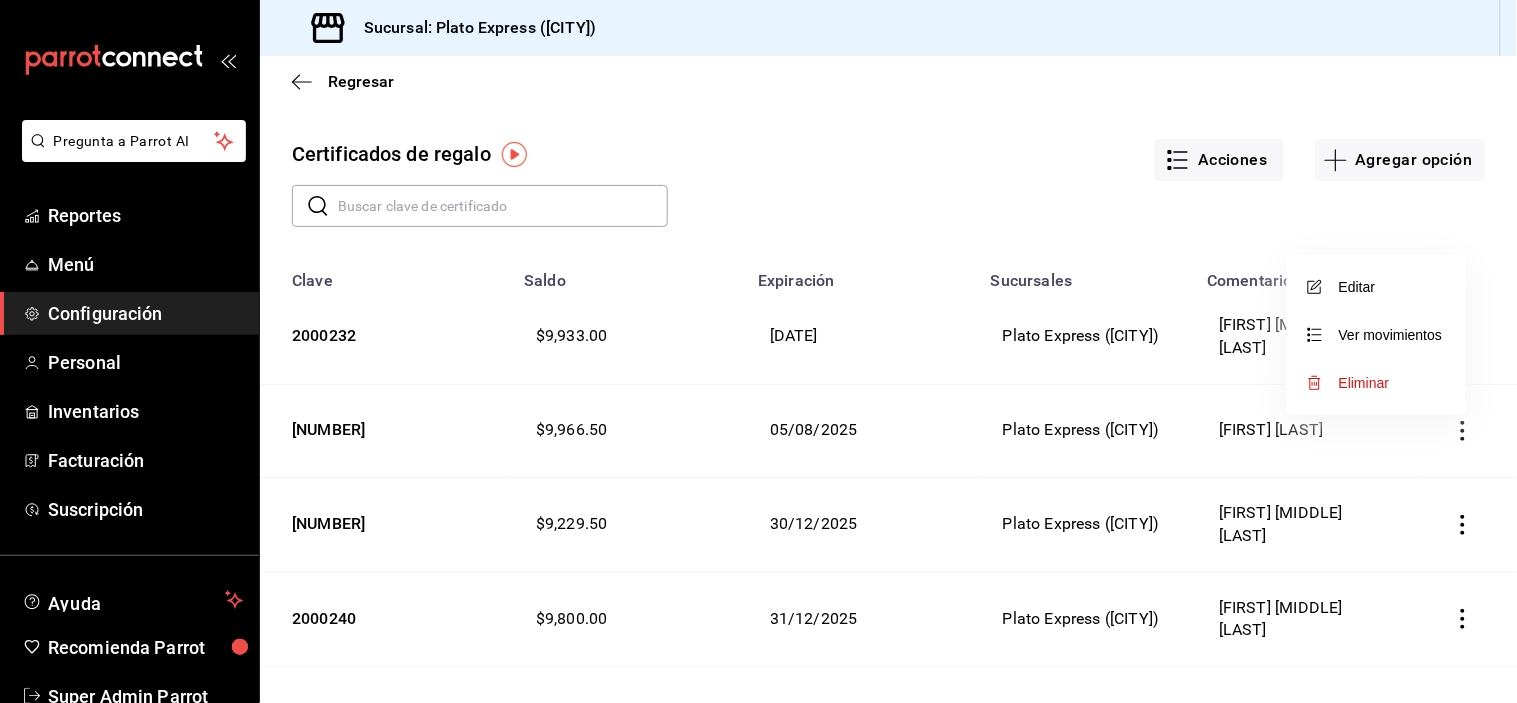 click on "Editar" at bounding box center [1376, 287] 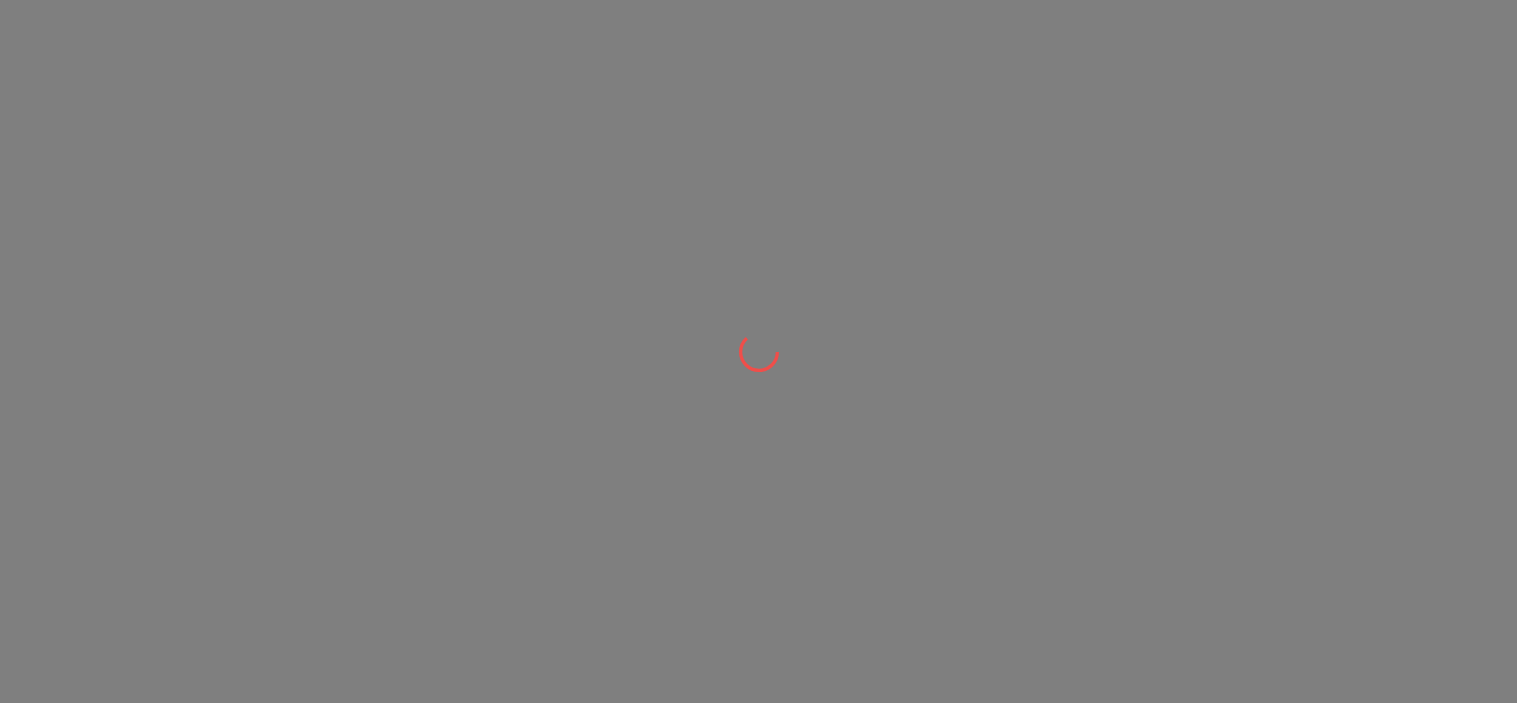 scroll, scrollTop: 0, scrollLeft: 0, axis: both 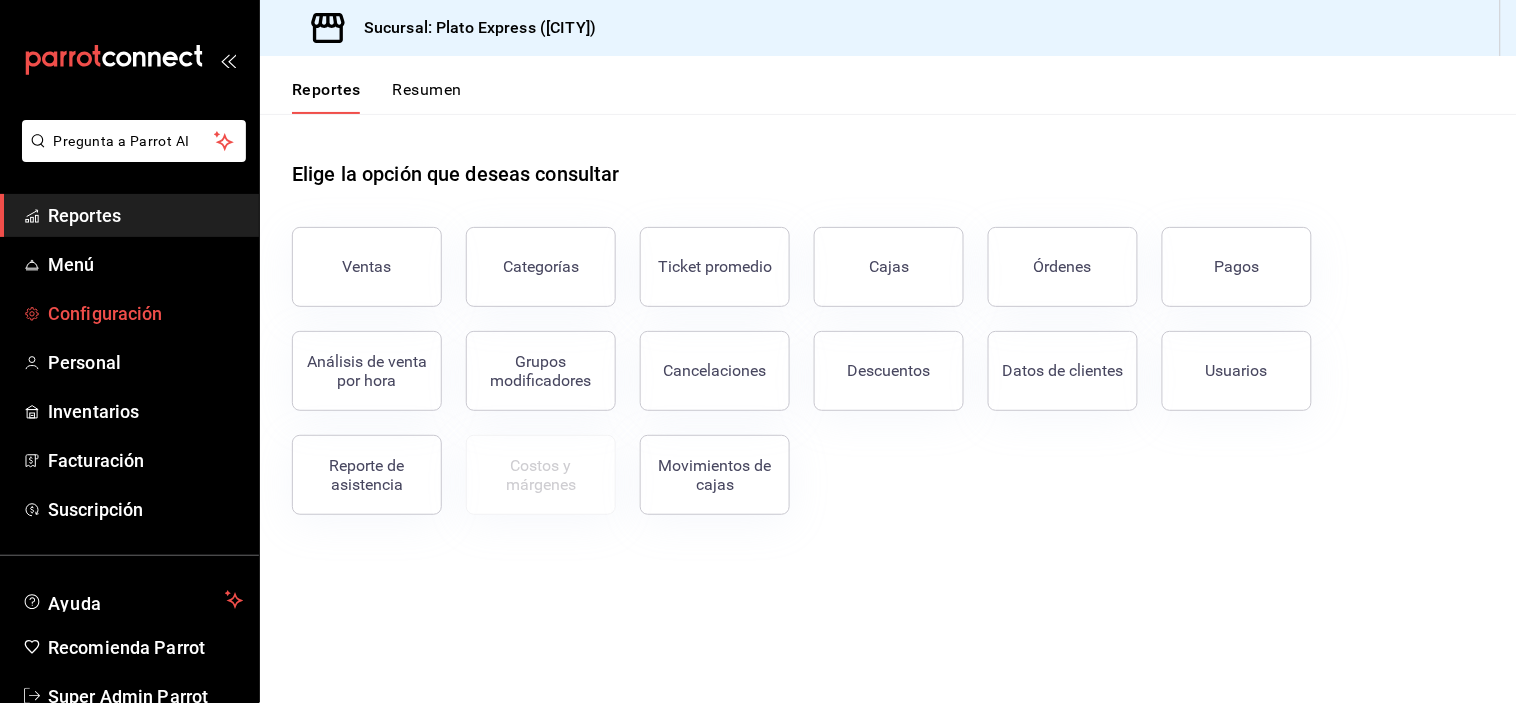 click on "Configuración" at bounding box center (145, 313) 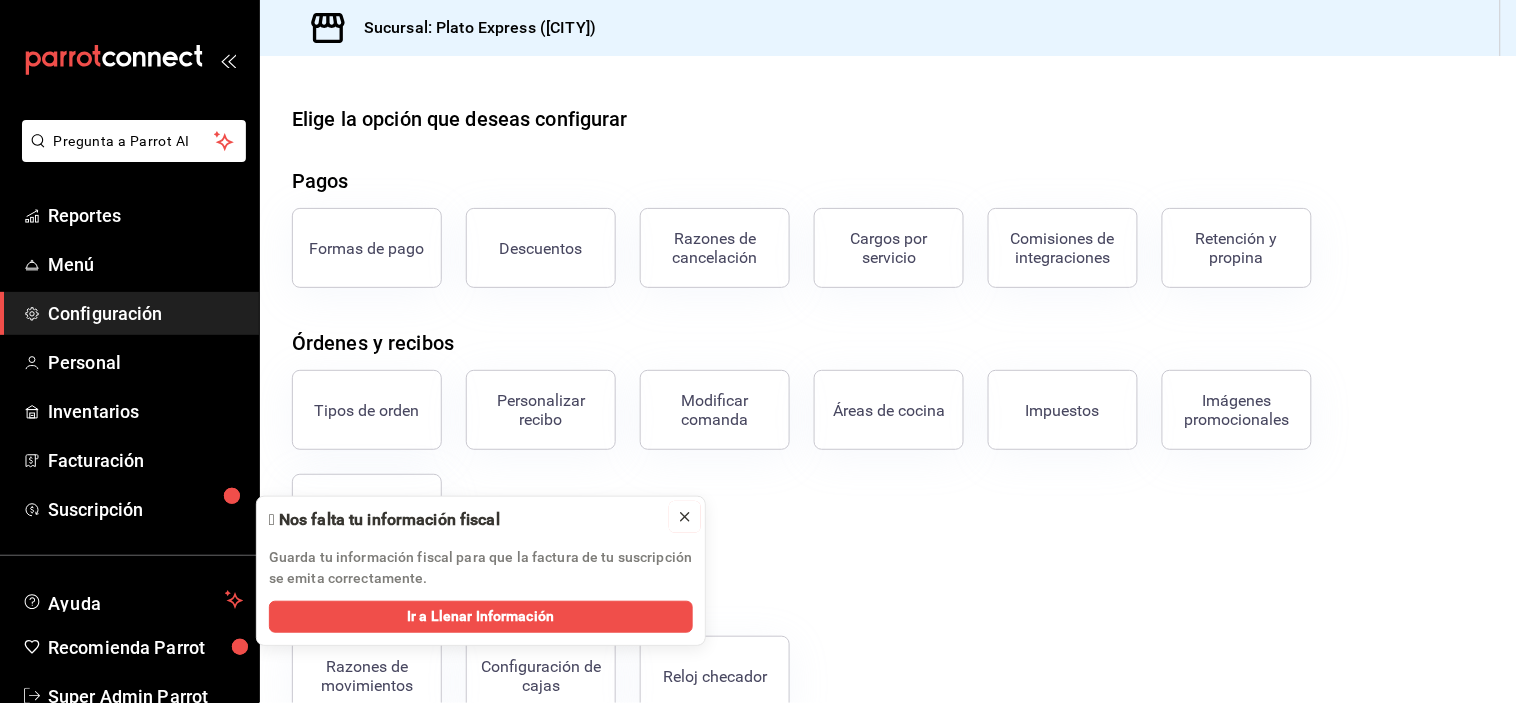 click 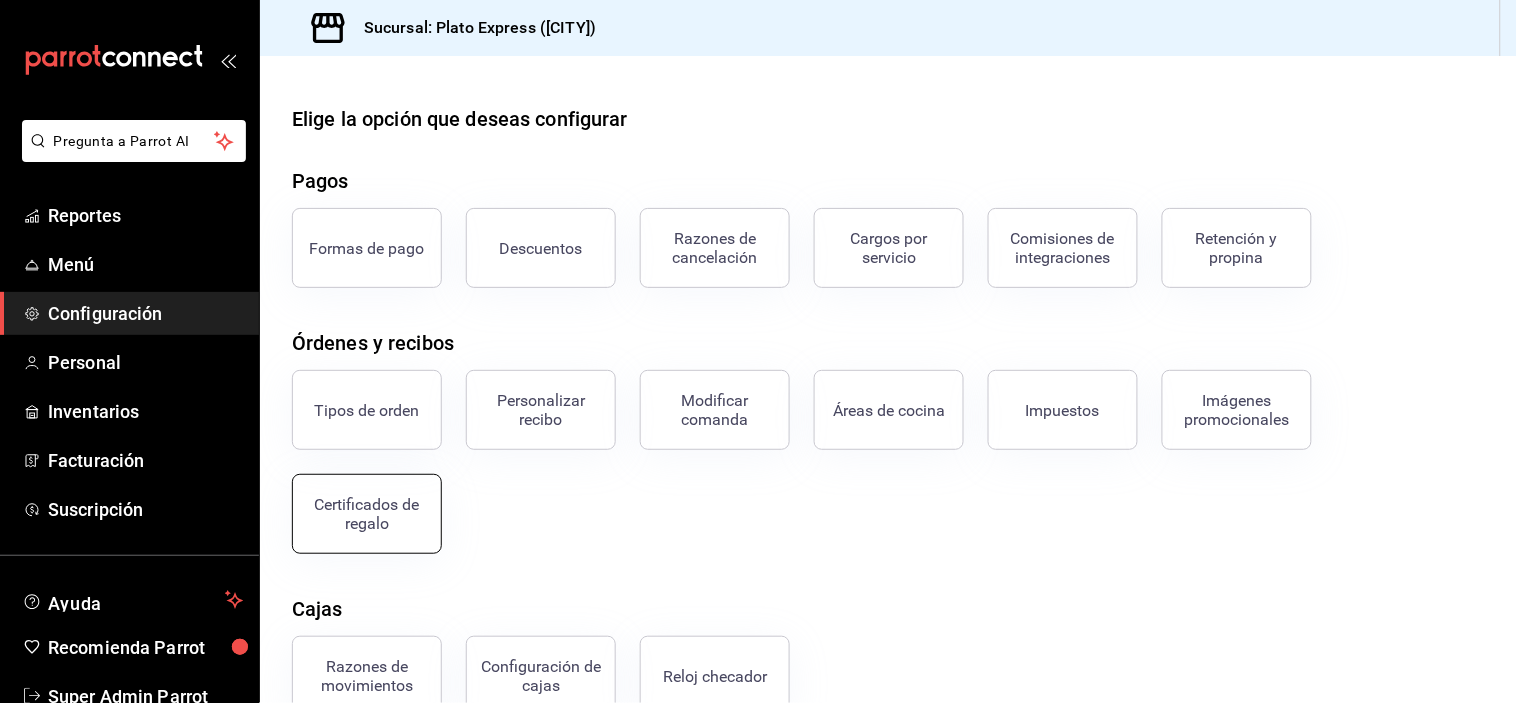 click on "Certificados de regalo" at bounding box center [367, 514] 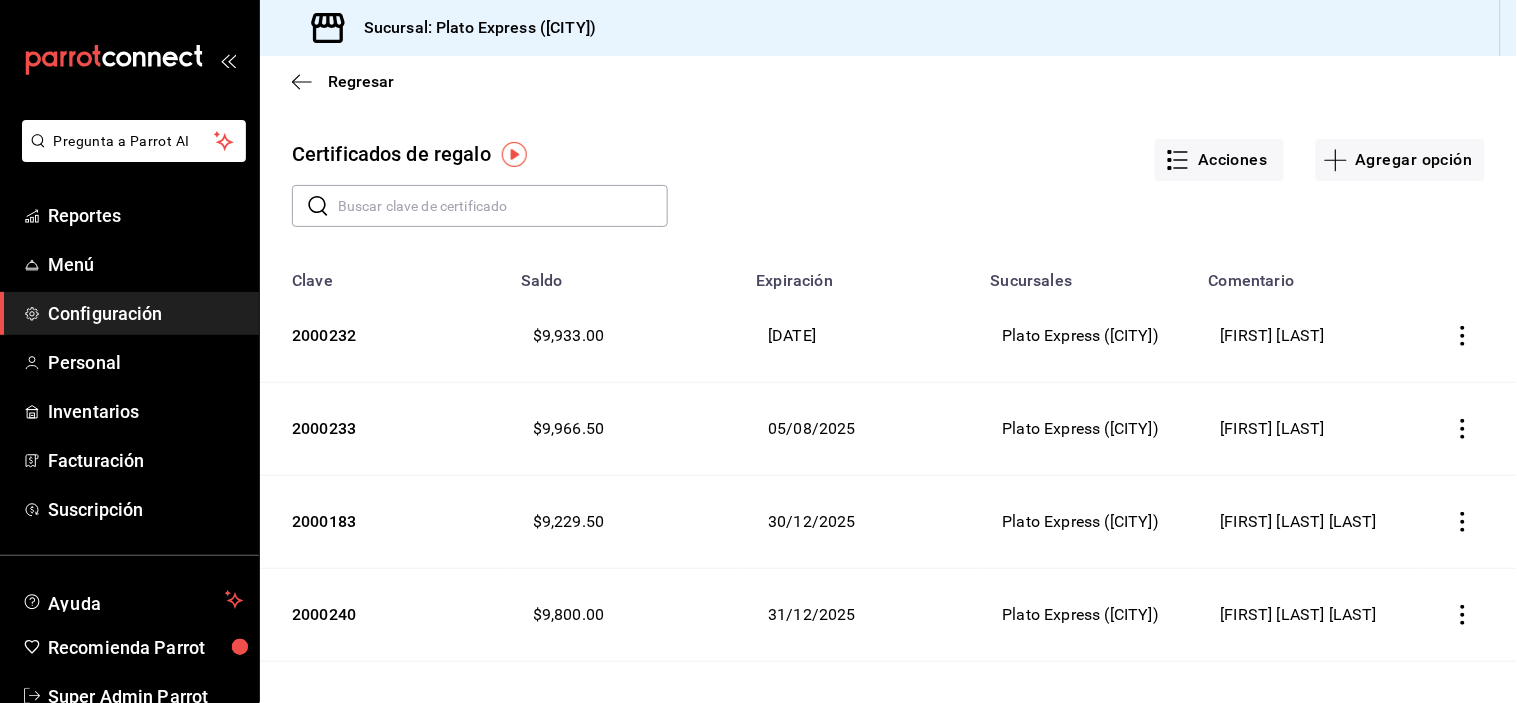 click at bounding box center (1463, 429) 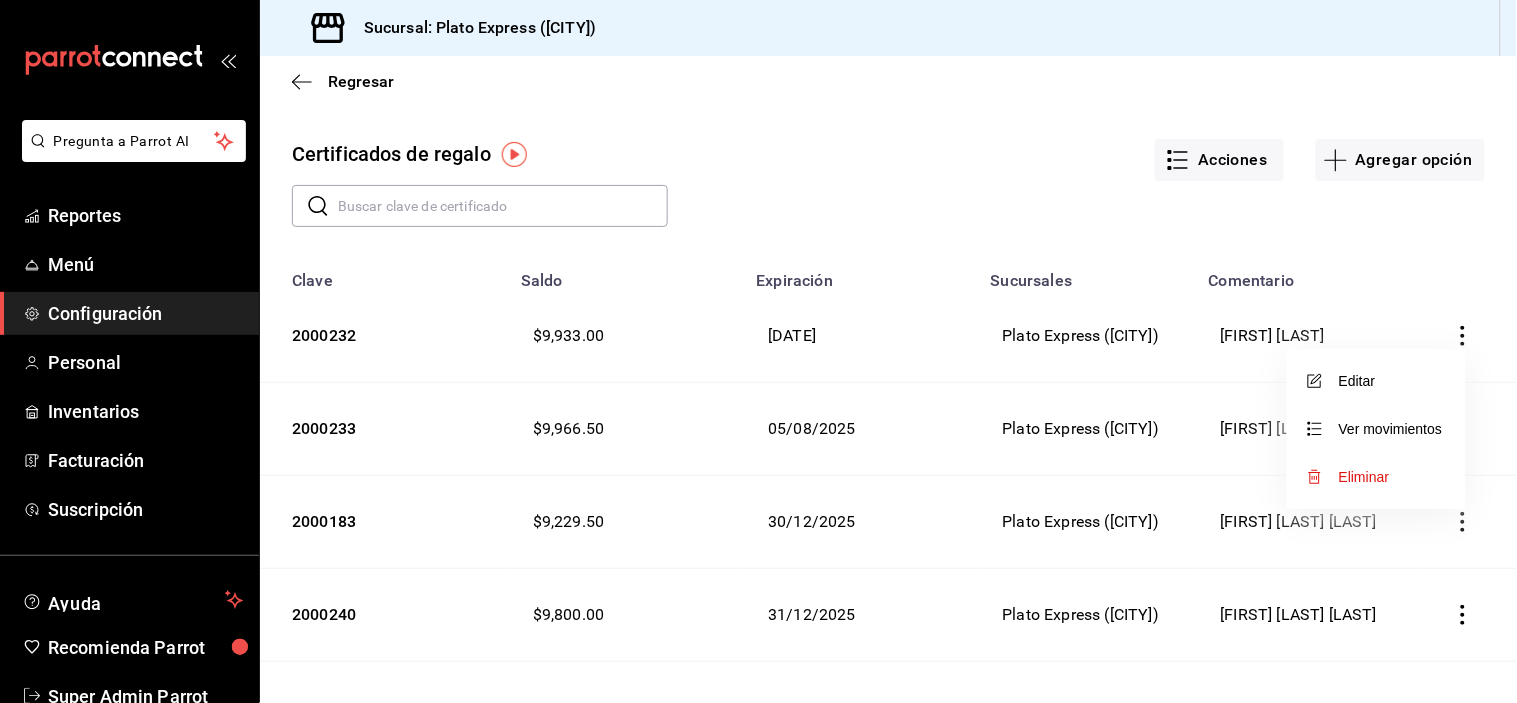 click on "Editar" at bounding box center [1376, 381] 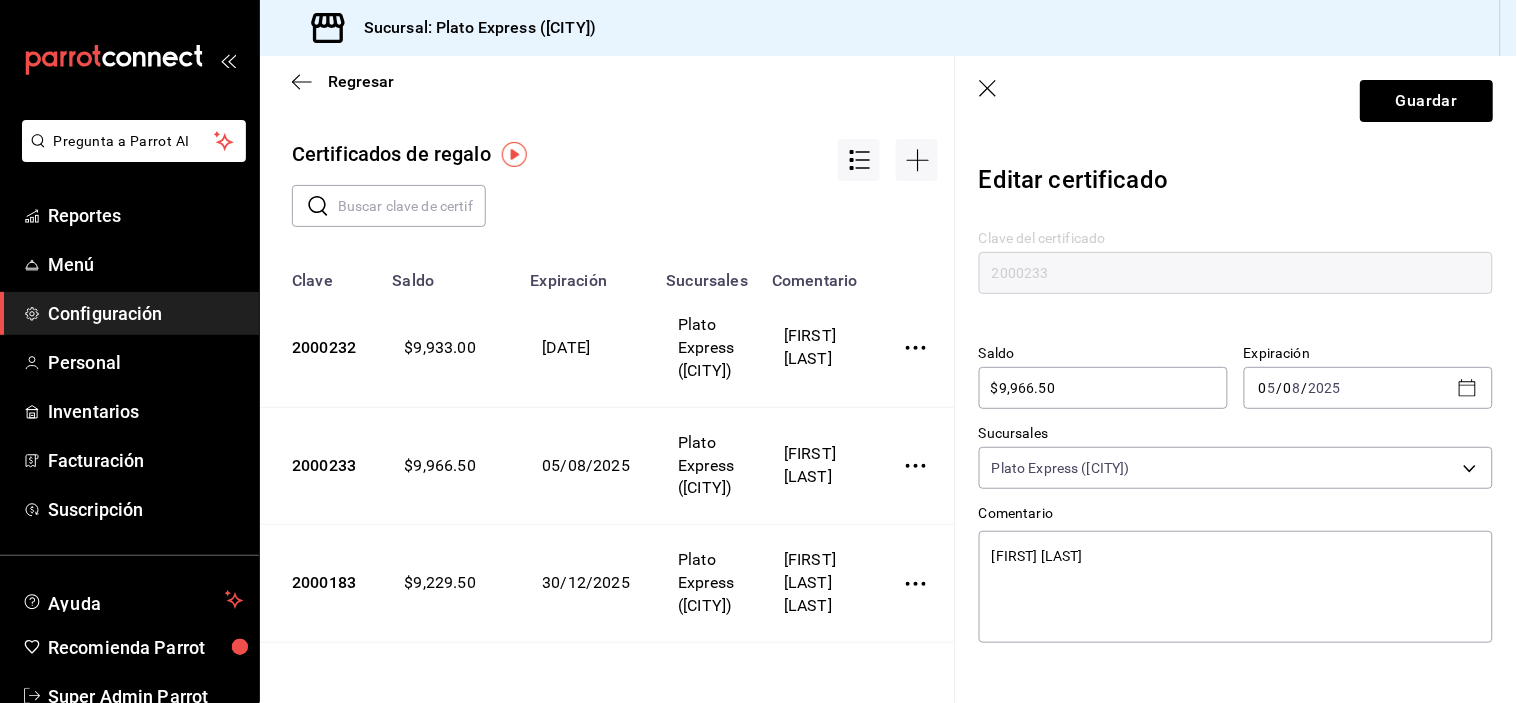 click on "Sucursales Plato Express ([CITY]) [object Object]" at bounding box center (1236, 457) 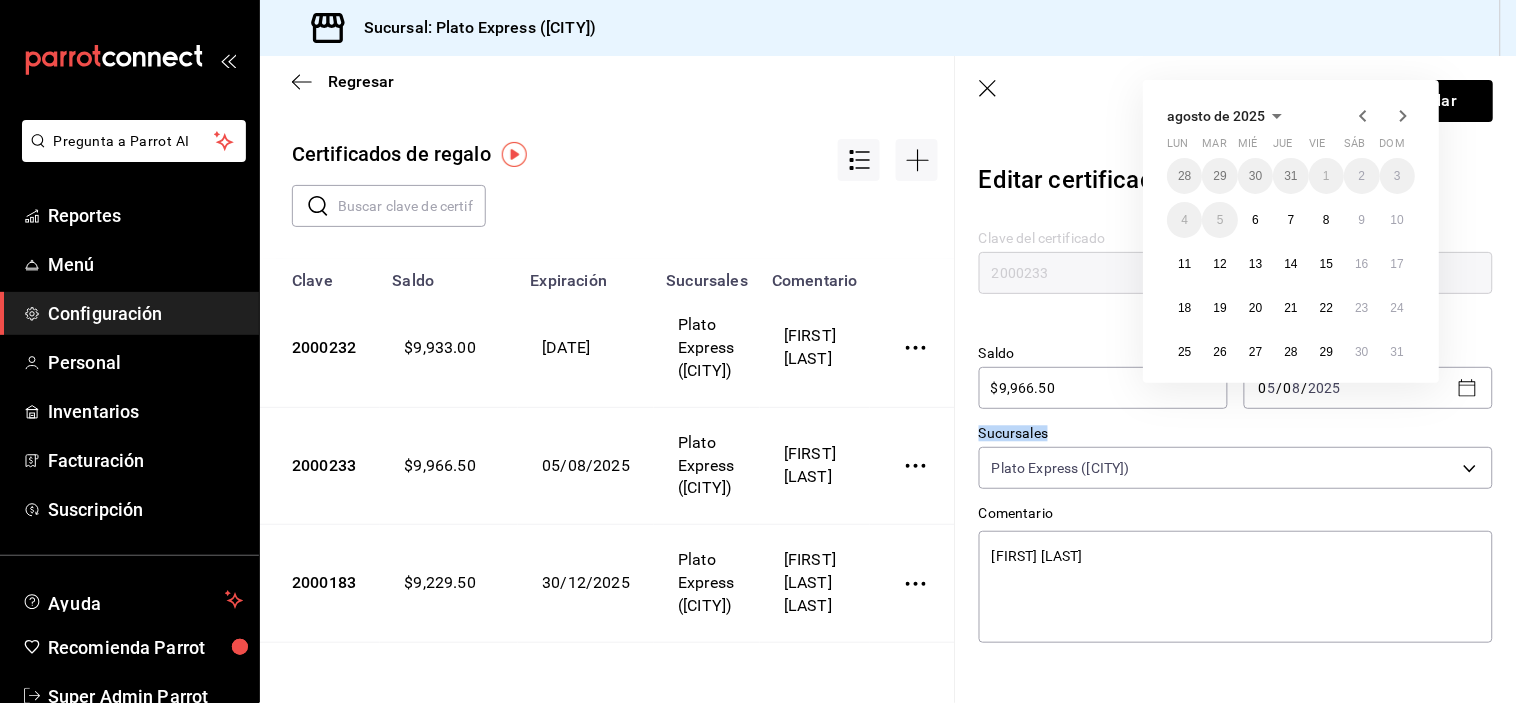 click on "Regresar Certificados de regalo ​ ​ Clave Saldo Expiración Sucursales Comentario [NUMBER] $[NUMBER] [DATE] Plato Express ([CITY]) [FIRST] [LAST] [NUMBER] $[NUMBER] [DATE] Plato Express ([CITY]) [FIRST] [LAST] [NUMBER] $[NUMBER] [DATE] Plato Express ([CITY]) [FIRST] [LAST] [NUMBER] $[NUMBER] [DATE] Plato Express ([CITY]) [FIRST] [LAST] [NUMBER] $[NUMBER] [DATE] Plato Express ([CITY]) [NUMBER] $[NUMBER] [DATE] Plato Express ([CITY]) [NUMBER] $[NUMBER] [DATE] Plato Express ([CITY]) [NUMBER] $[NUMBER] [DATE] Plato Express ([CITY]) [NUMBER] $[NUMBER] [DATE] Plato Express ([CITY]) [NUMBER] $[NUMBER] [DATE] Plato Express ([CITY]) [NUMBER] $[NUMBER] [DATE] Plato Express ([CITY]) [NUMBER] $[NUMBER] [DATE] Plato Express ([CITY])" at bounding box center (888, 379) 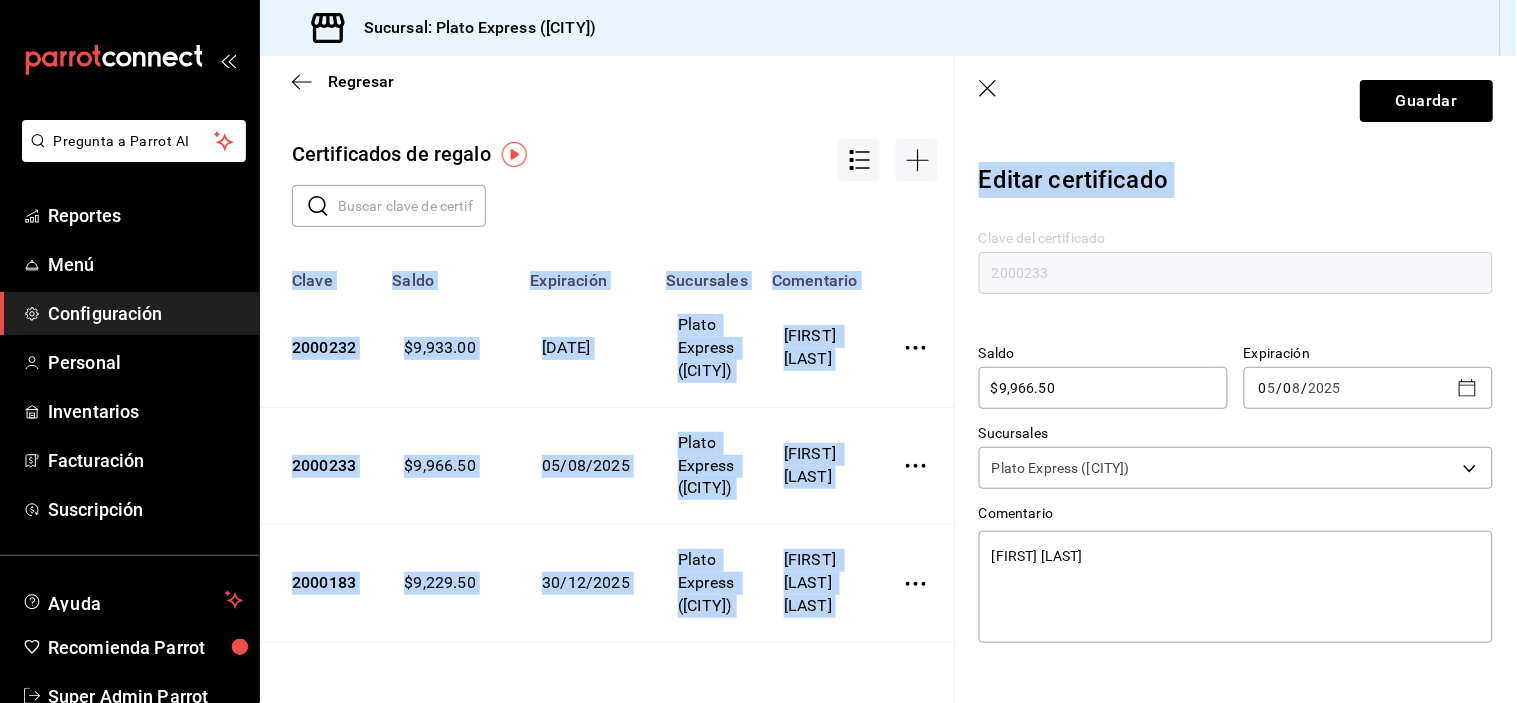 click on "​ ​" at bounding box center (599, 190) 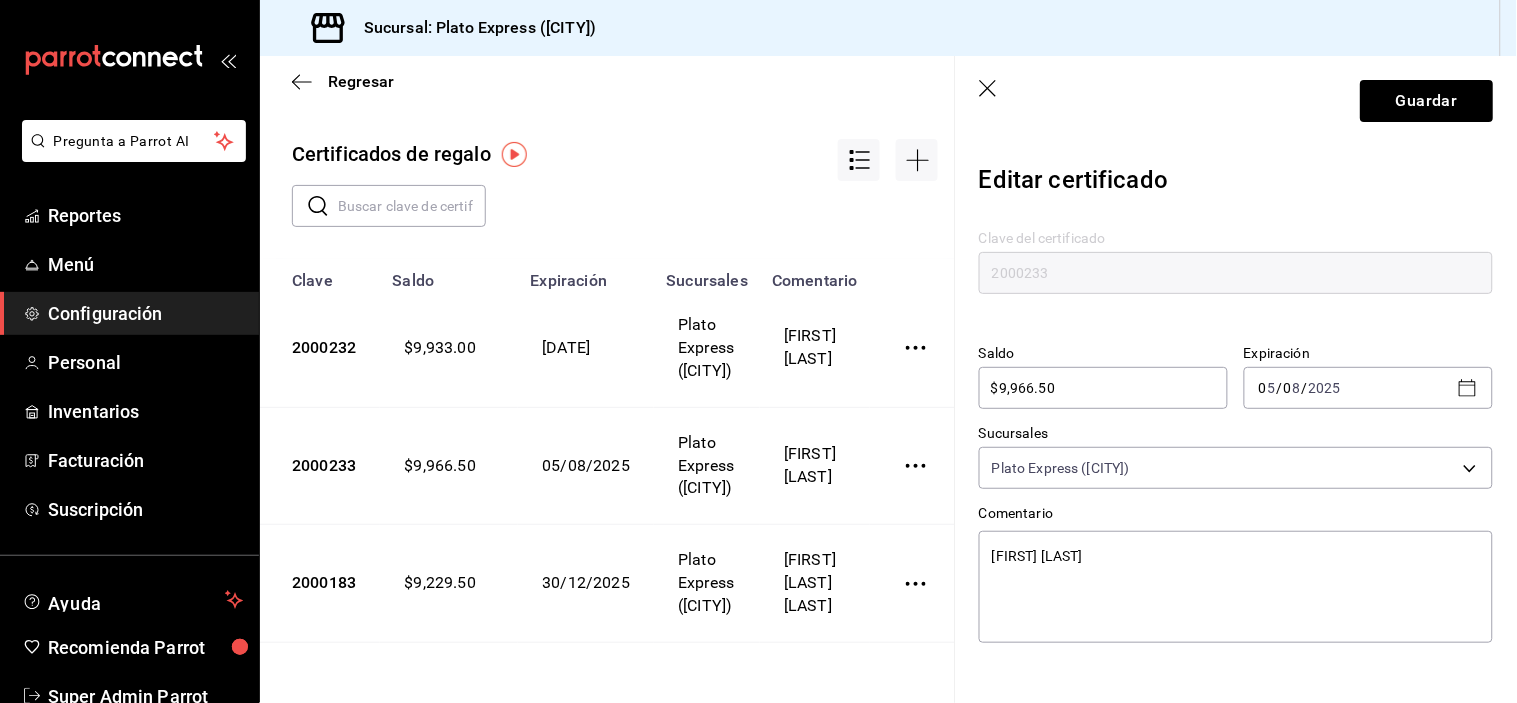type on "x" 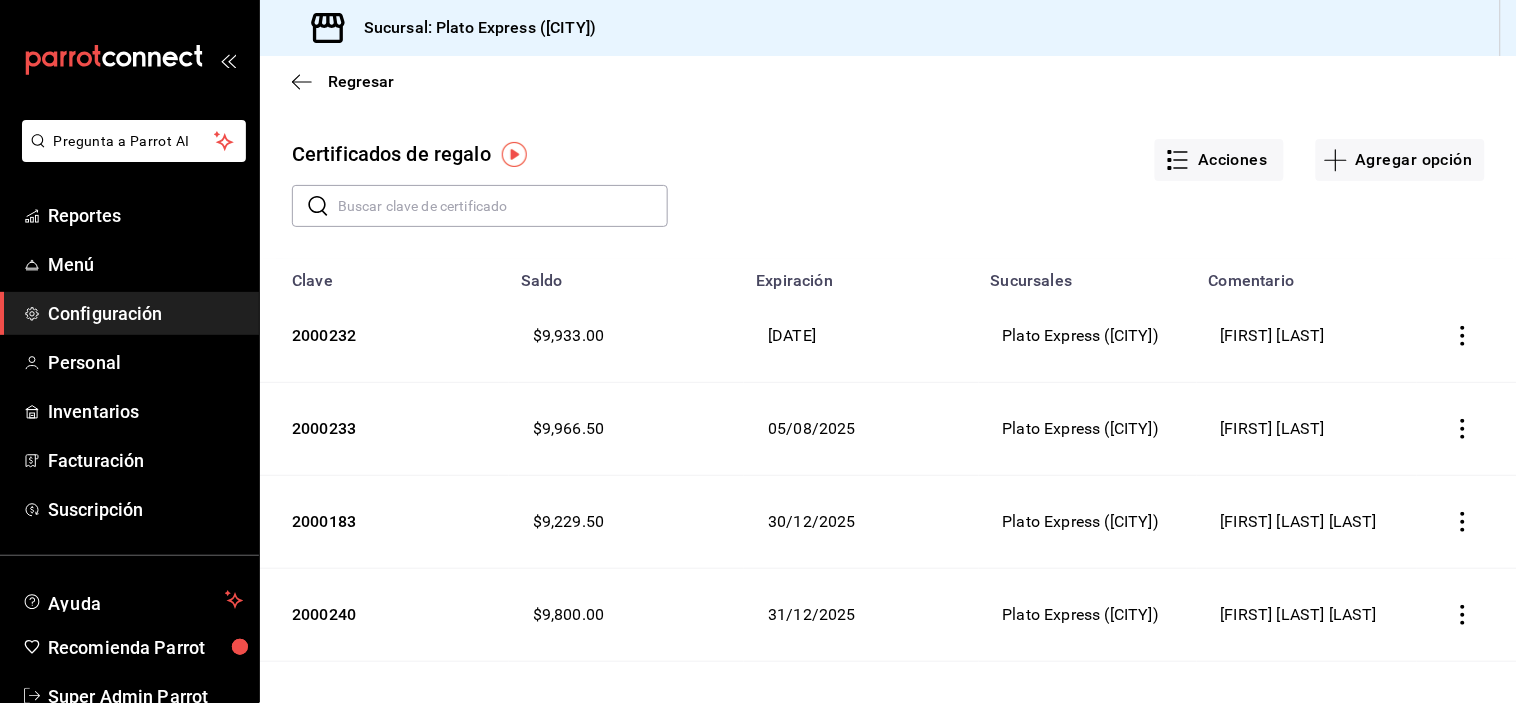 click at bounding box center [1463, 336] 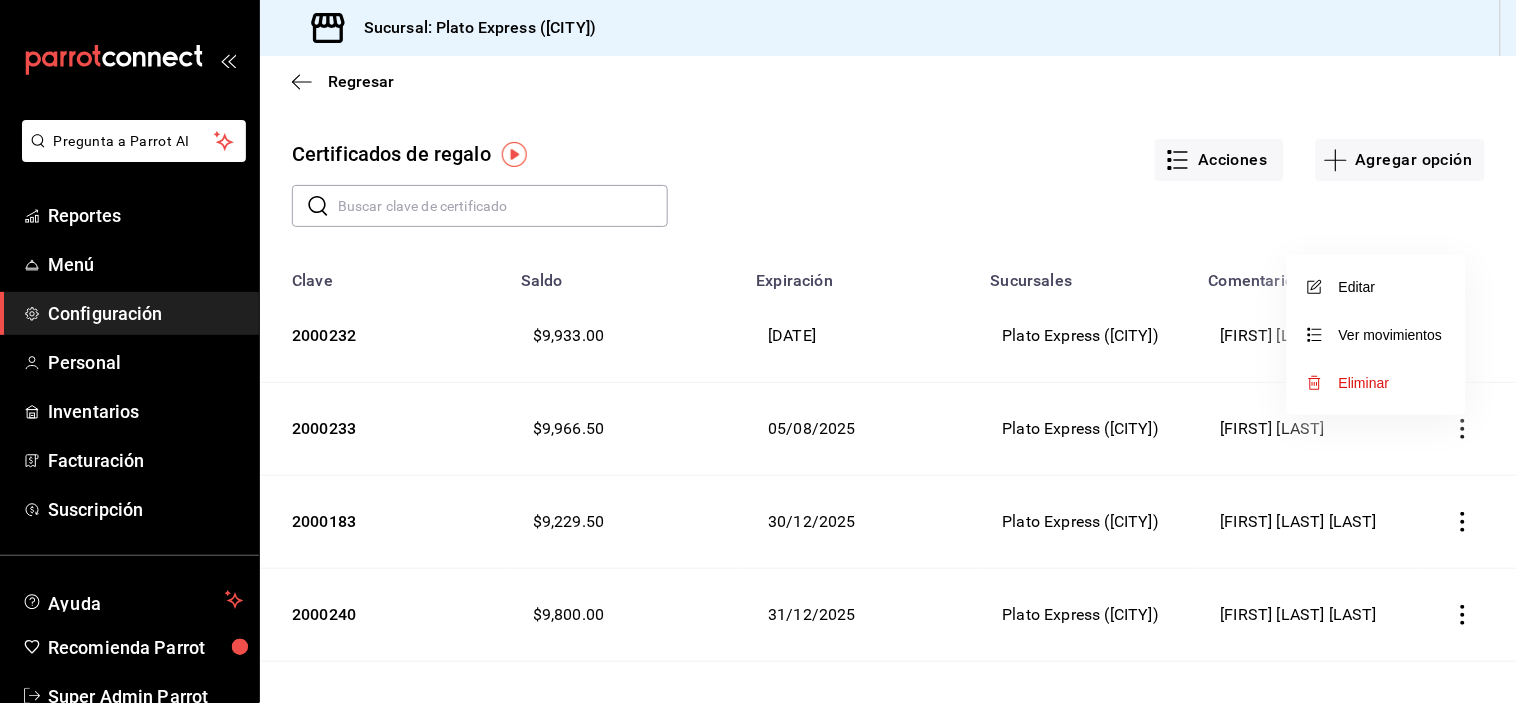 click on "Editar" at bounding box center (1376, 287) 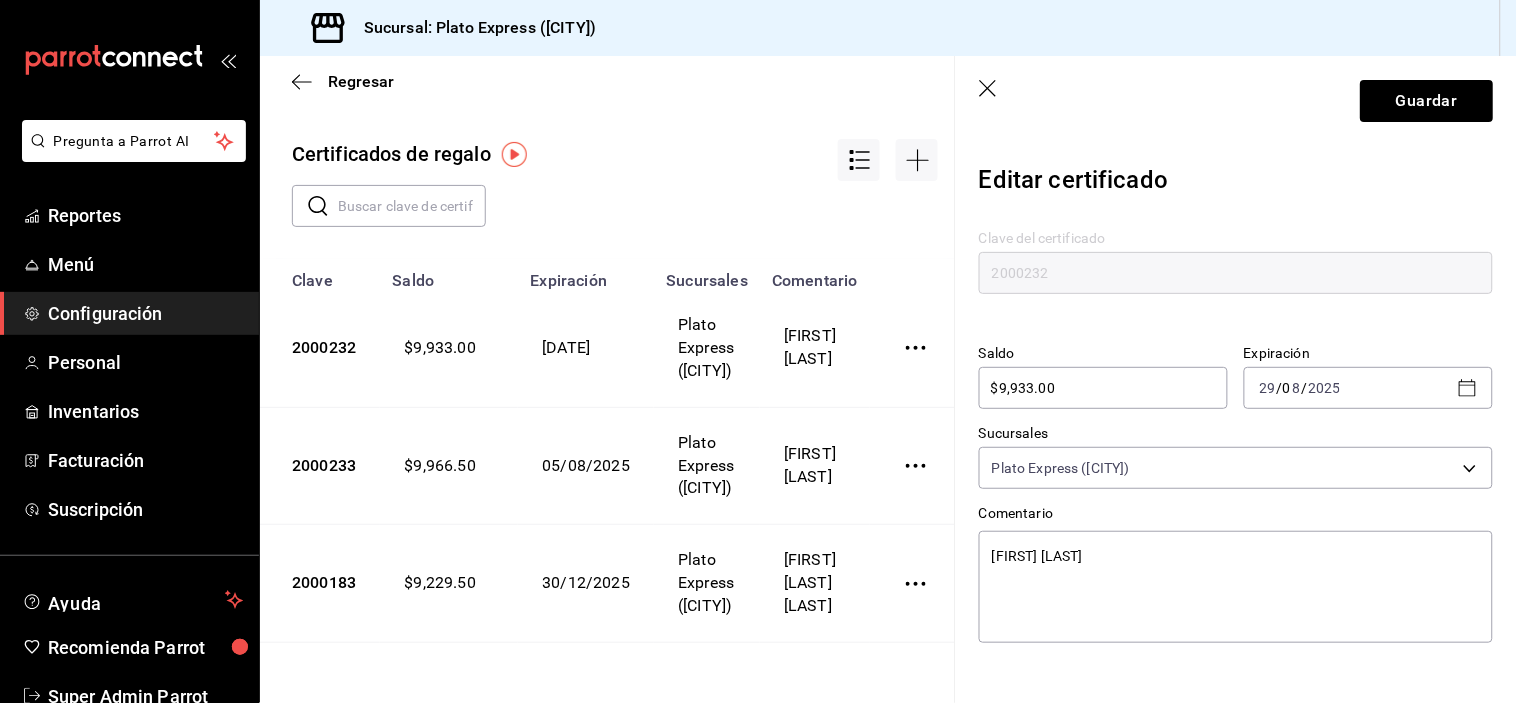 drag, startPoint x: 1251, startPoint y: 563, endPoint x: 957, endPoint y: 557, distance: 294.06122 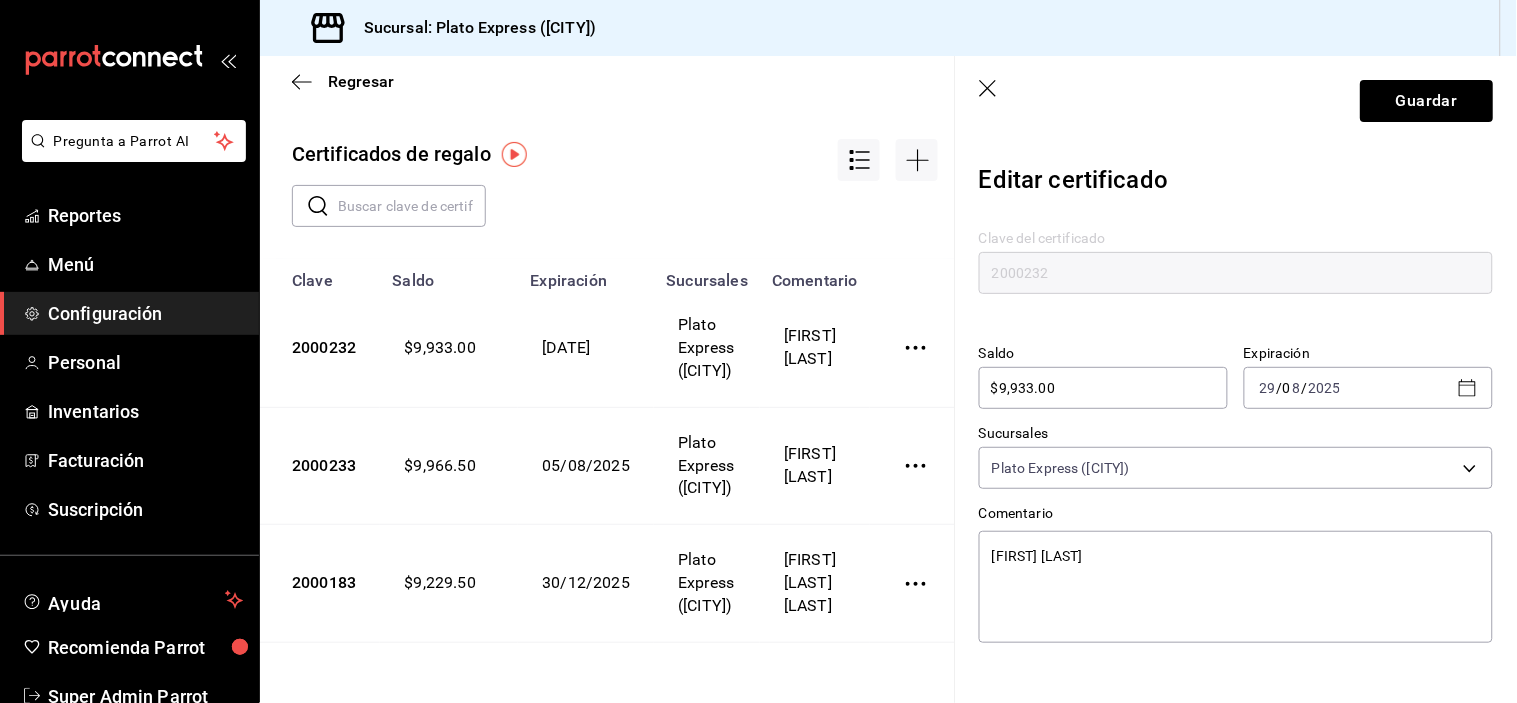 click 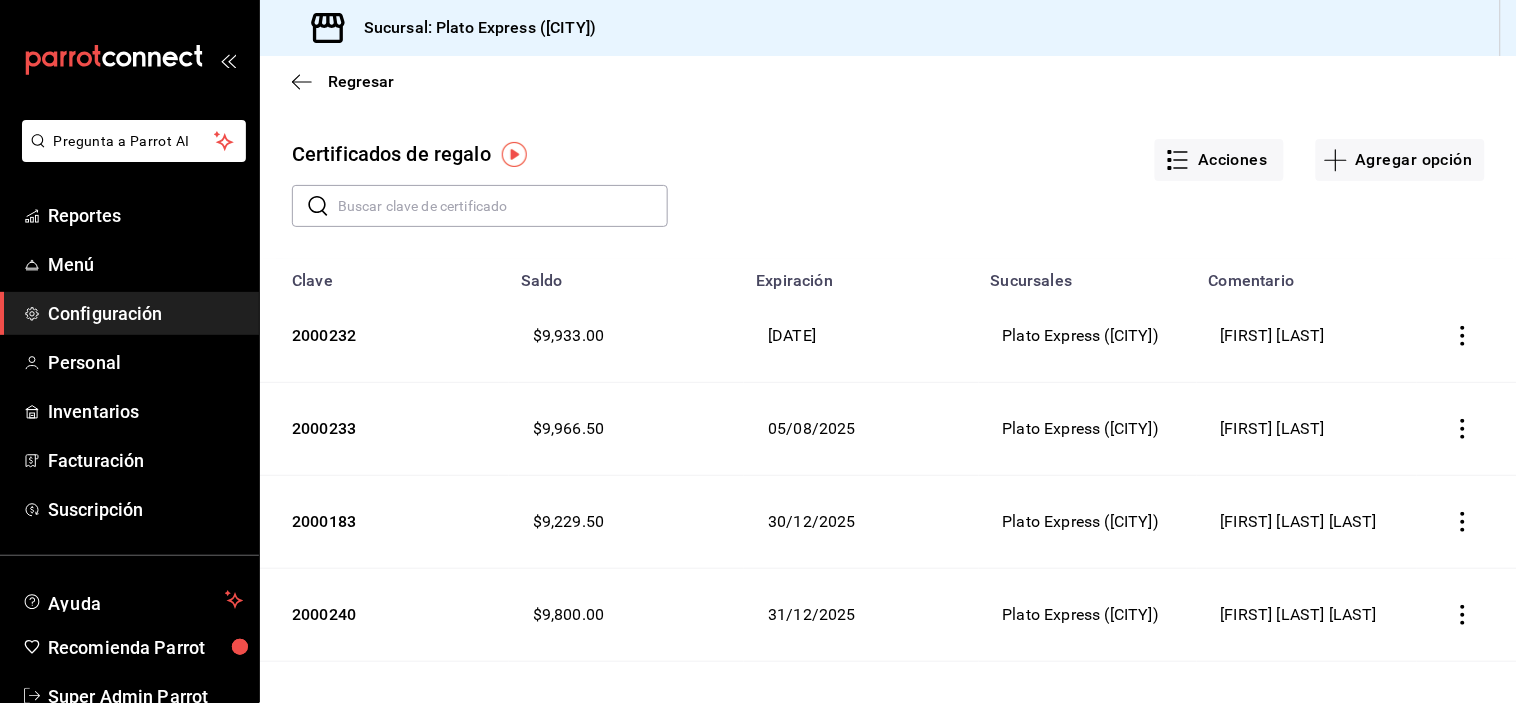 click at bounding box center (1463, 336) 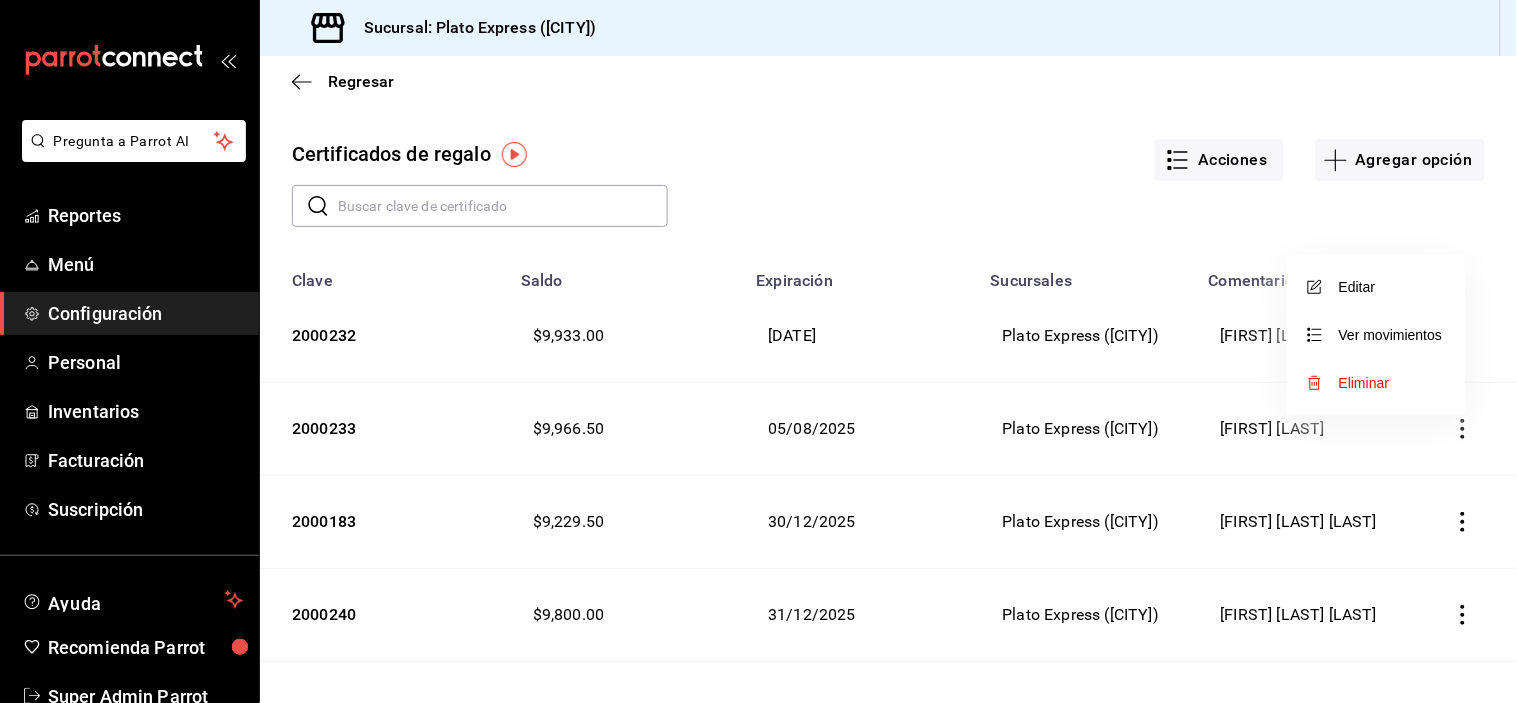 click on "Eliminar" at bounding box center (1376, 383) 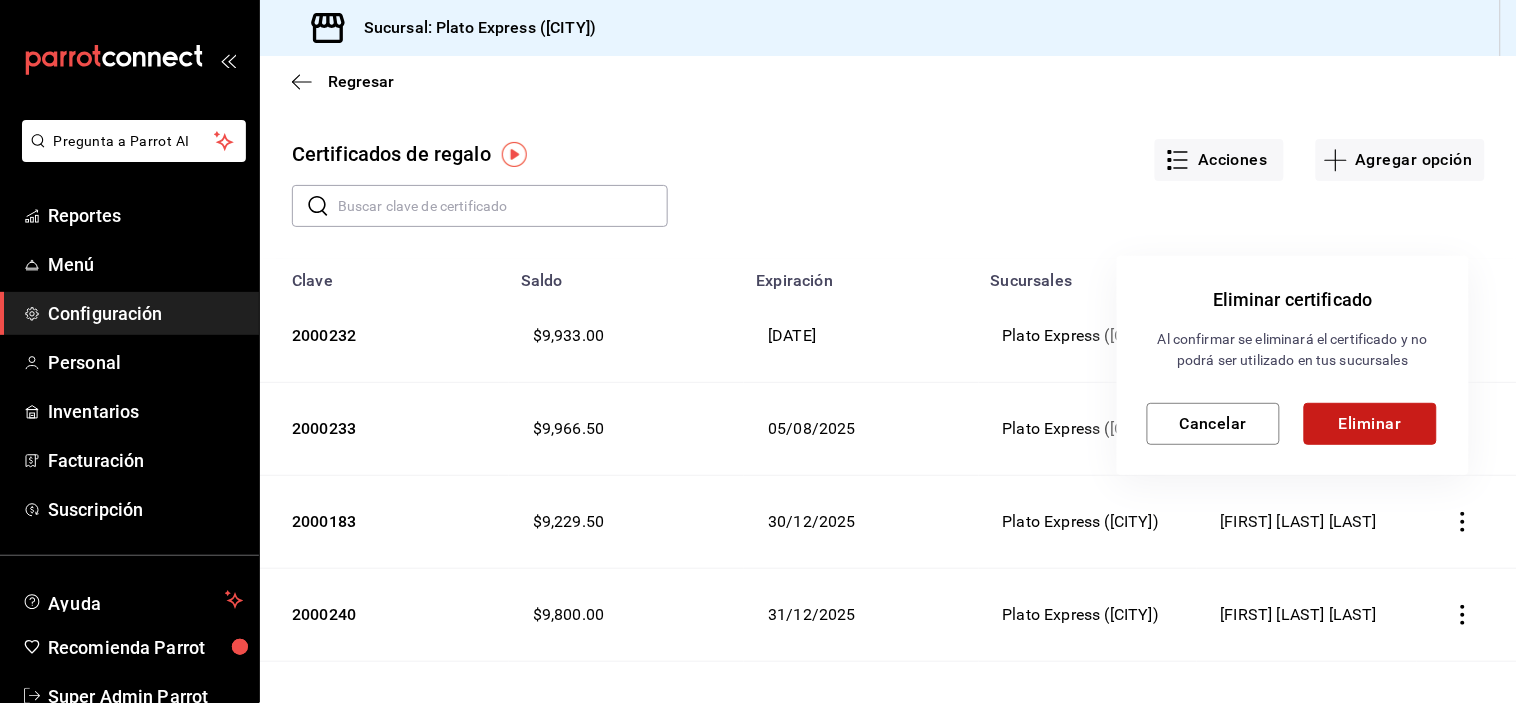 click on "Eliminar" at bounding box center [1370, 424] 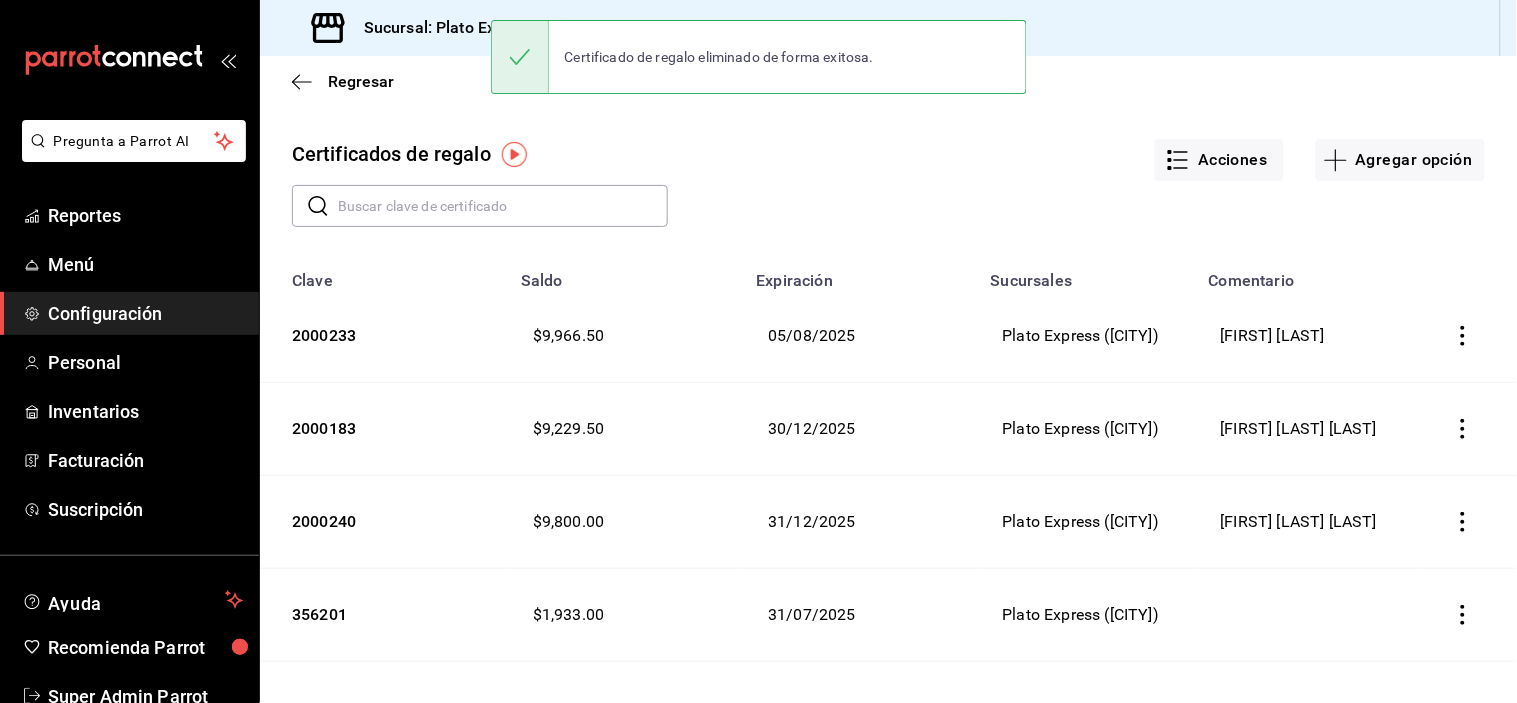 click on "Agregar opción" at bounding box center [1400, 160] 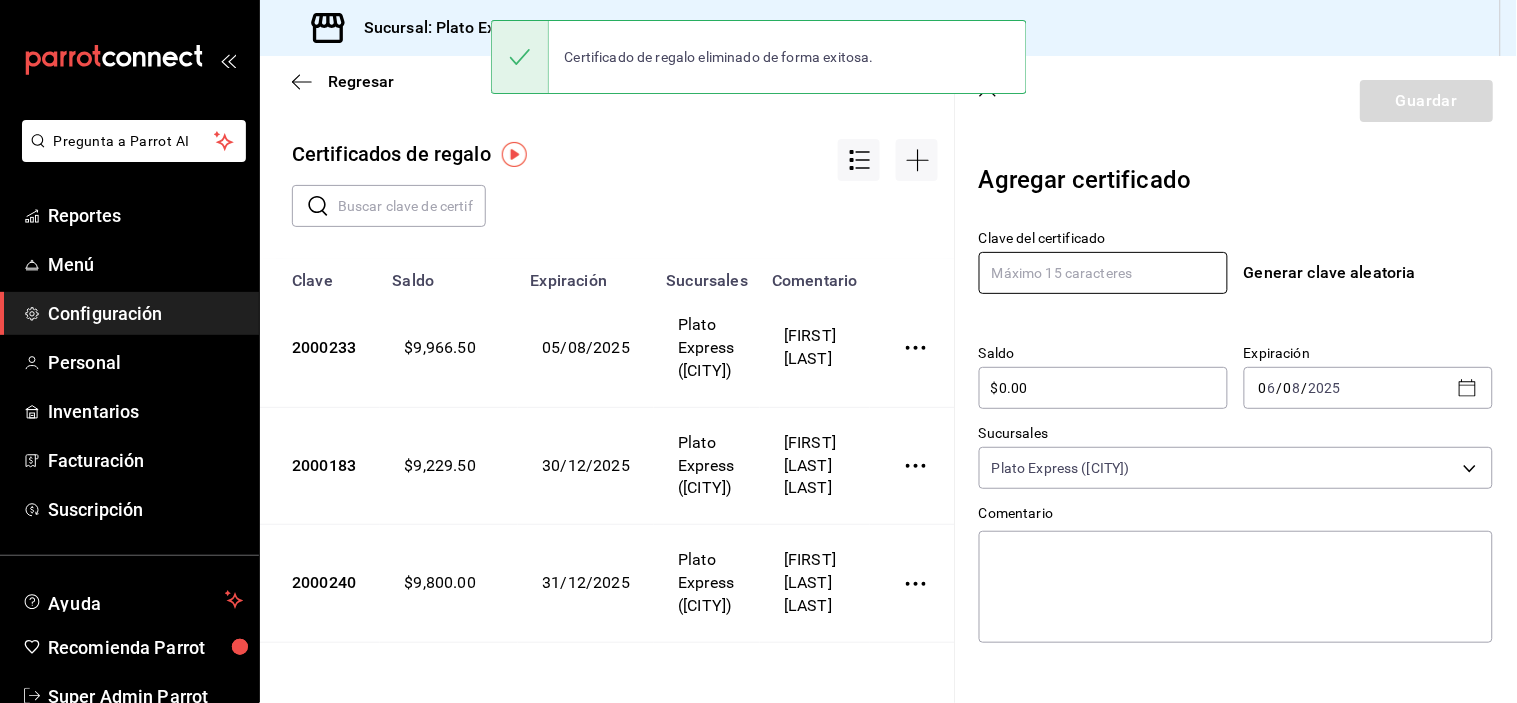 click at bounding box center [1103, 273] 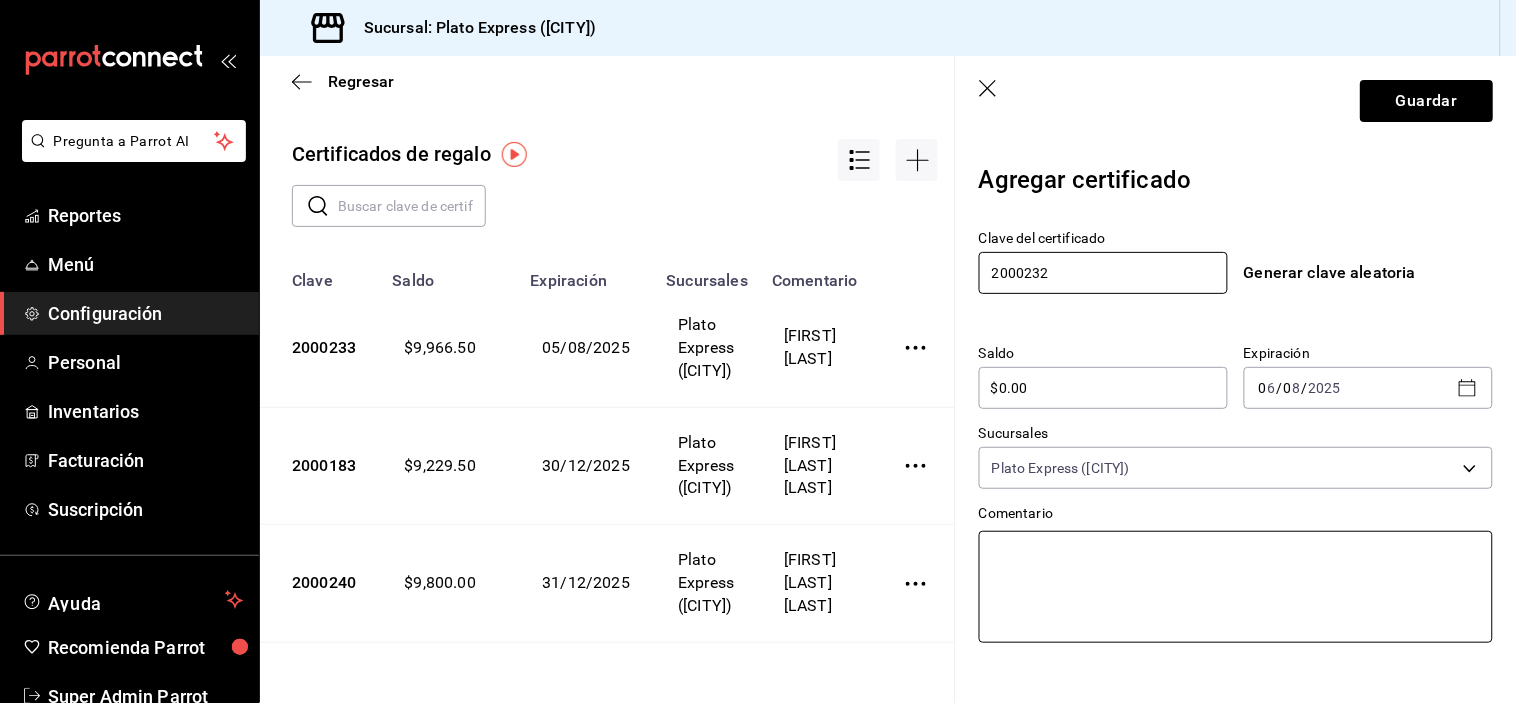 type on "2000232" 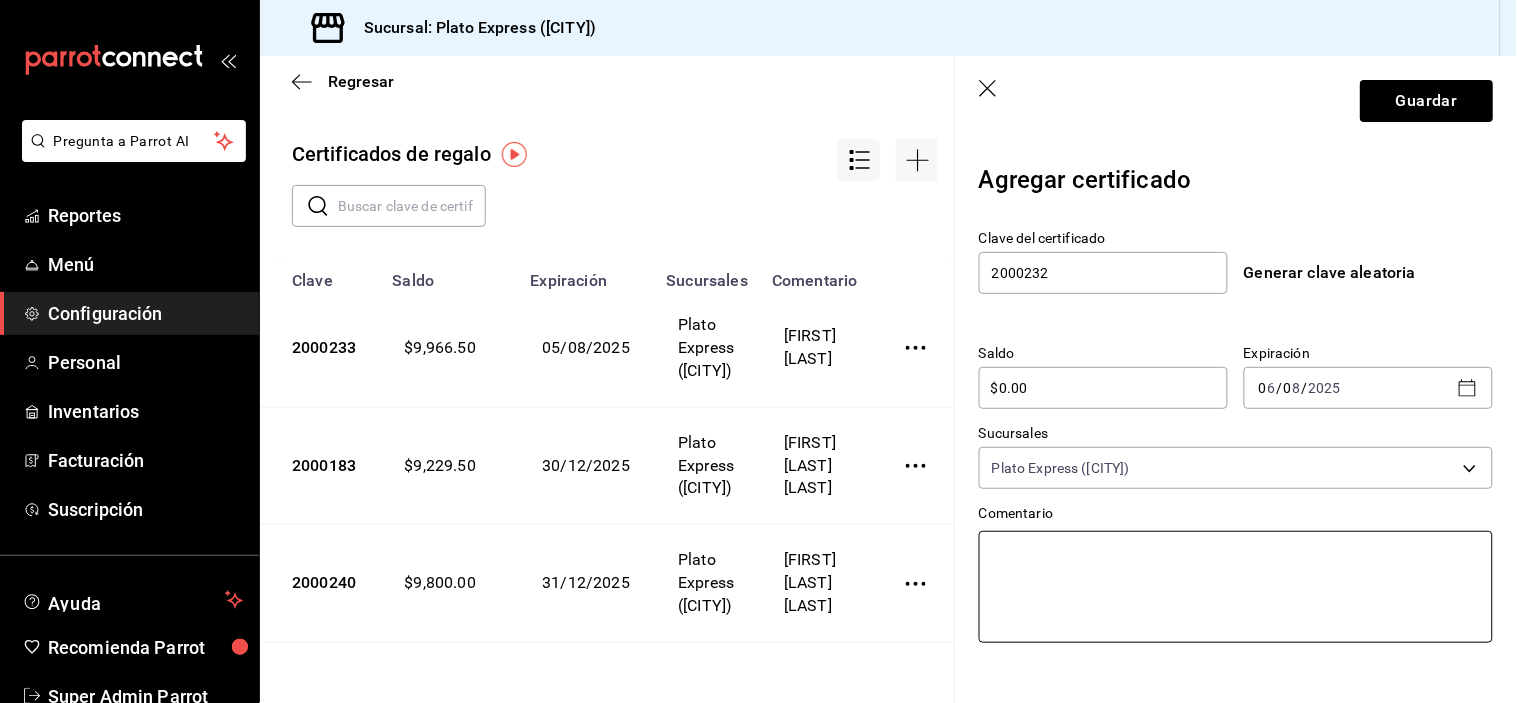 click at bounding box center (1236, 587) 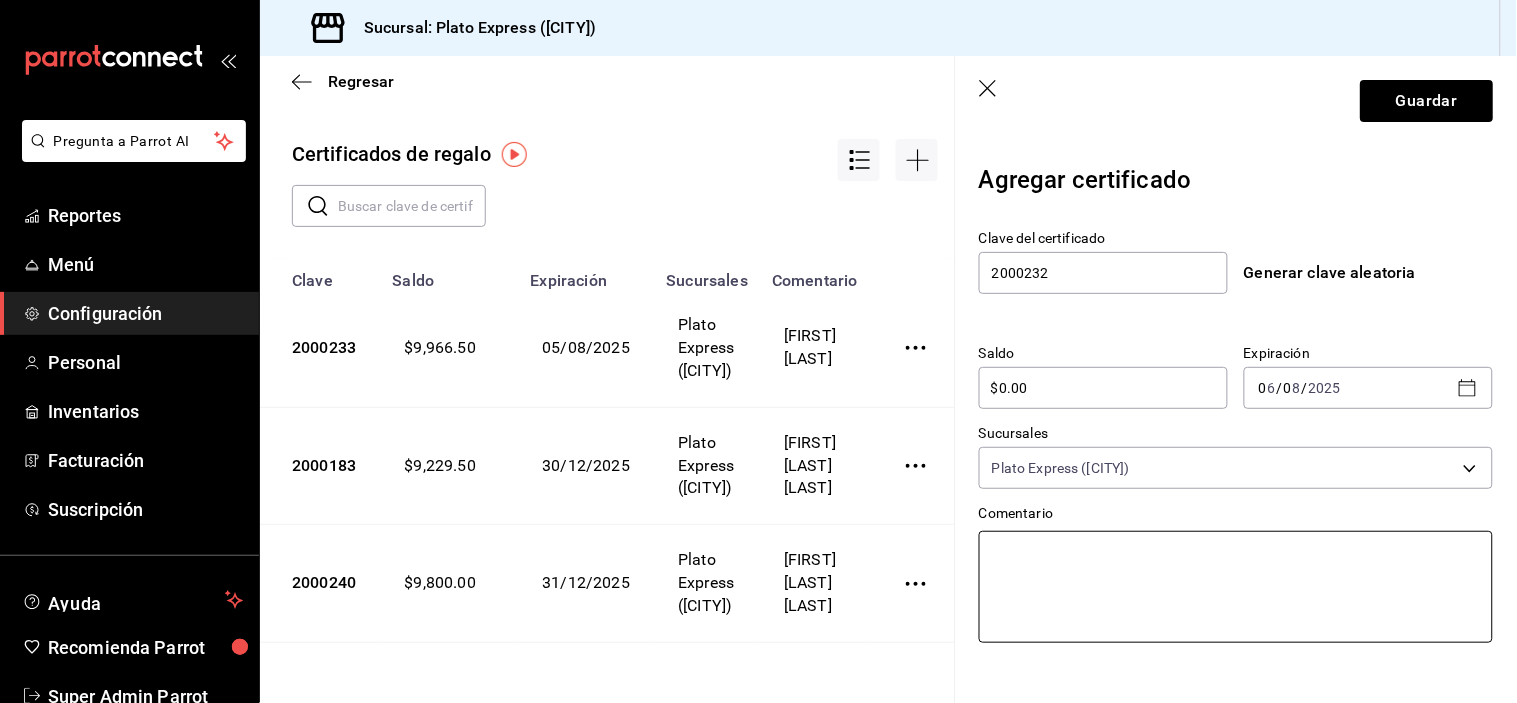 click at bounding box center (1236, 587) 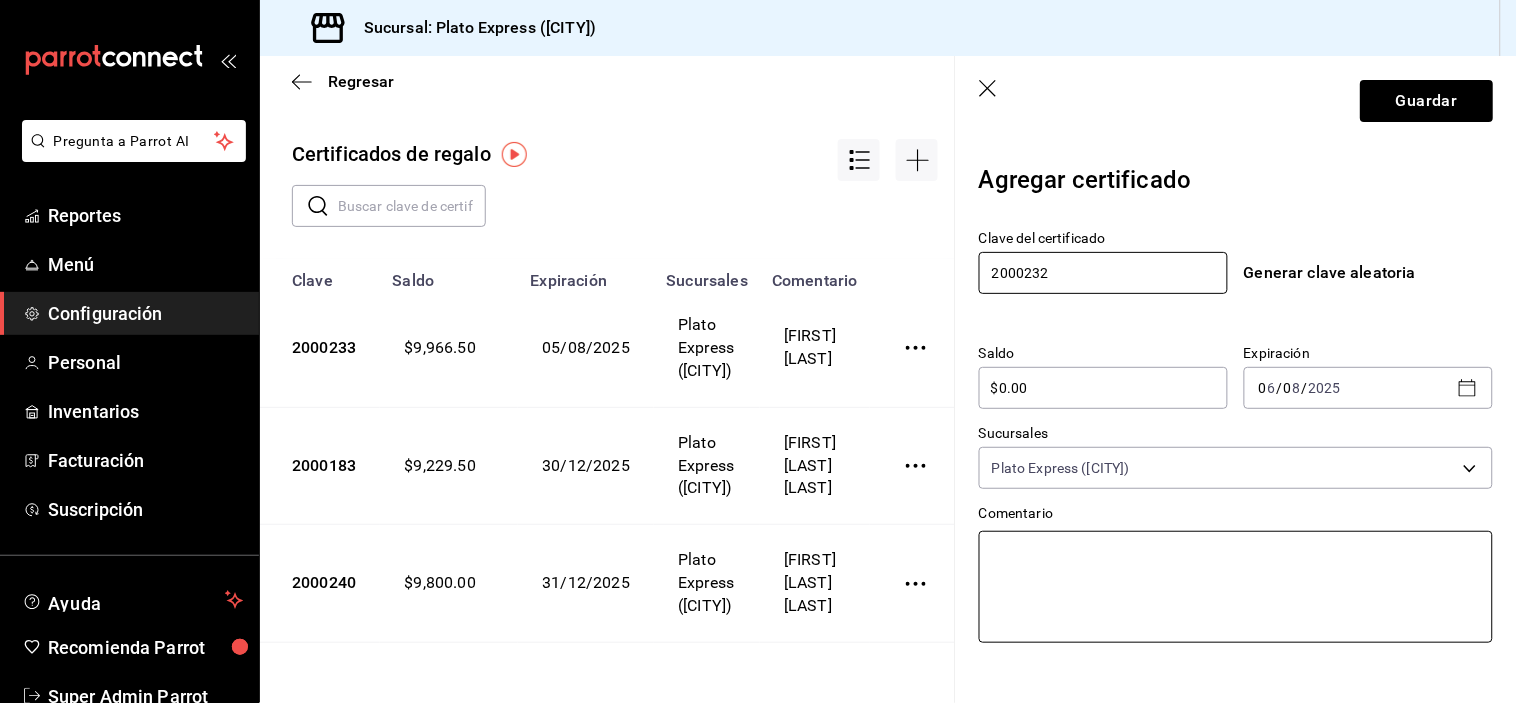type on "[FIRST] [LAST]" 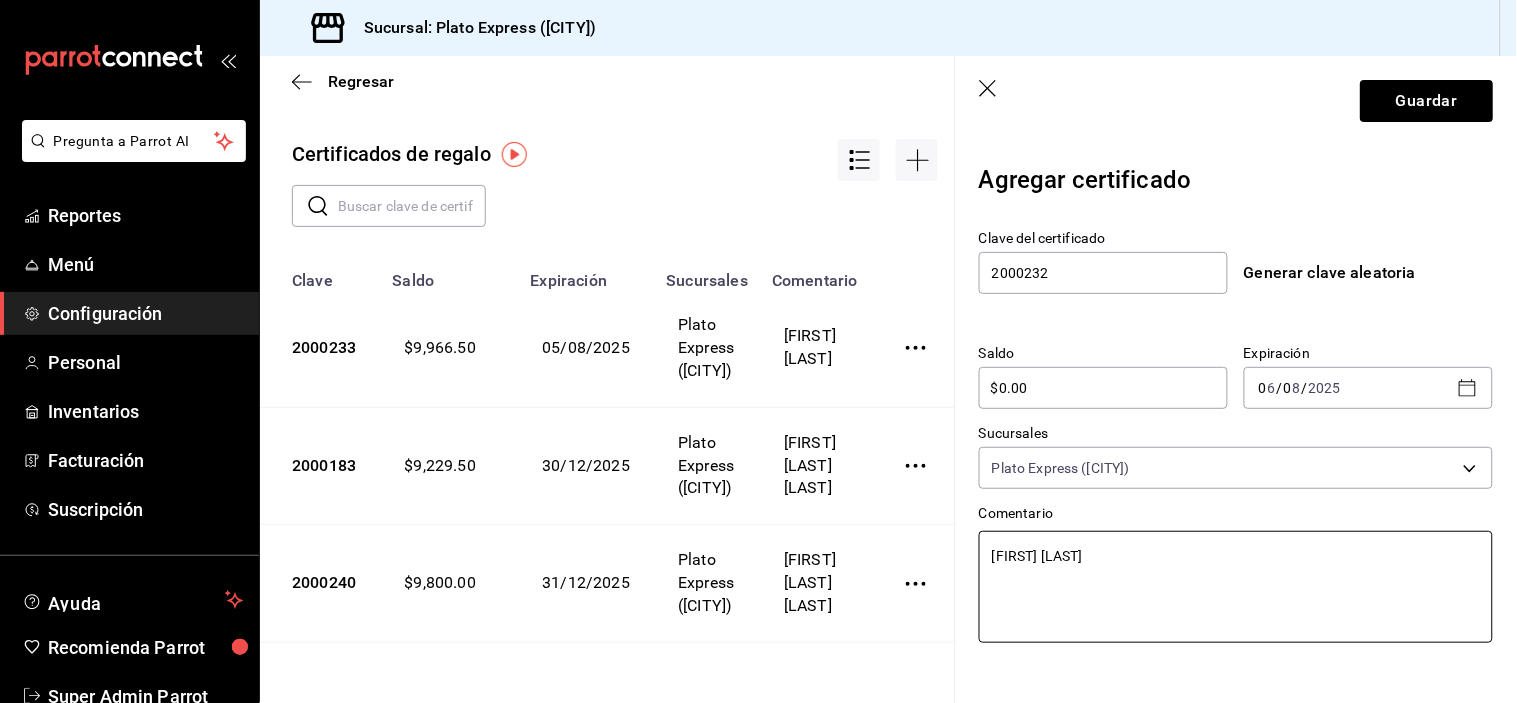 type on "x" 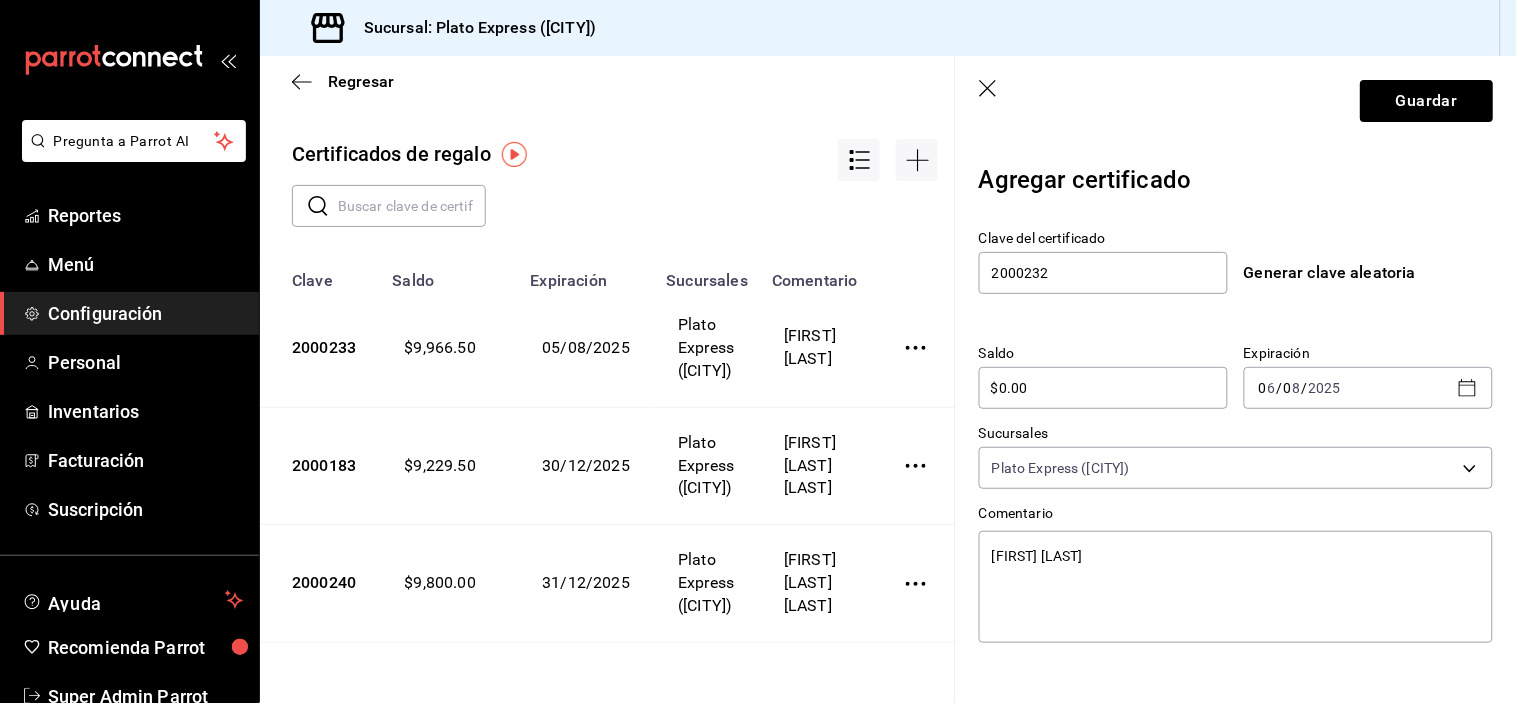 click 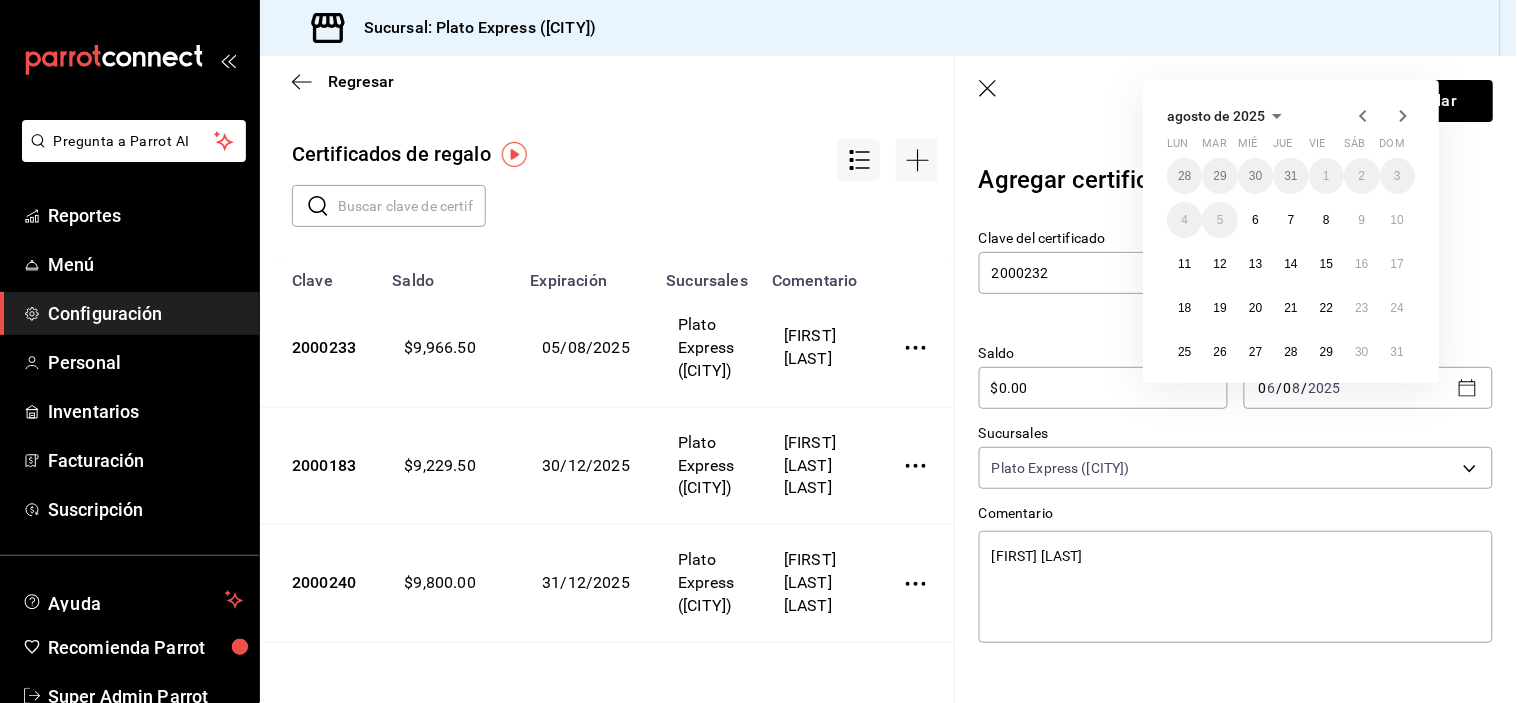 drag, startPoint x: 1263, startPoint y: 120, endPoint x: 1246, endPoint y: 118, distance: 17.117243 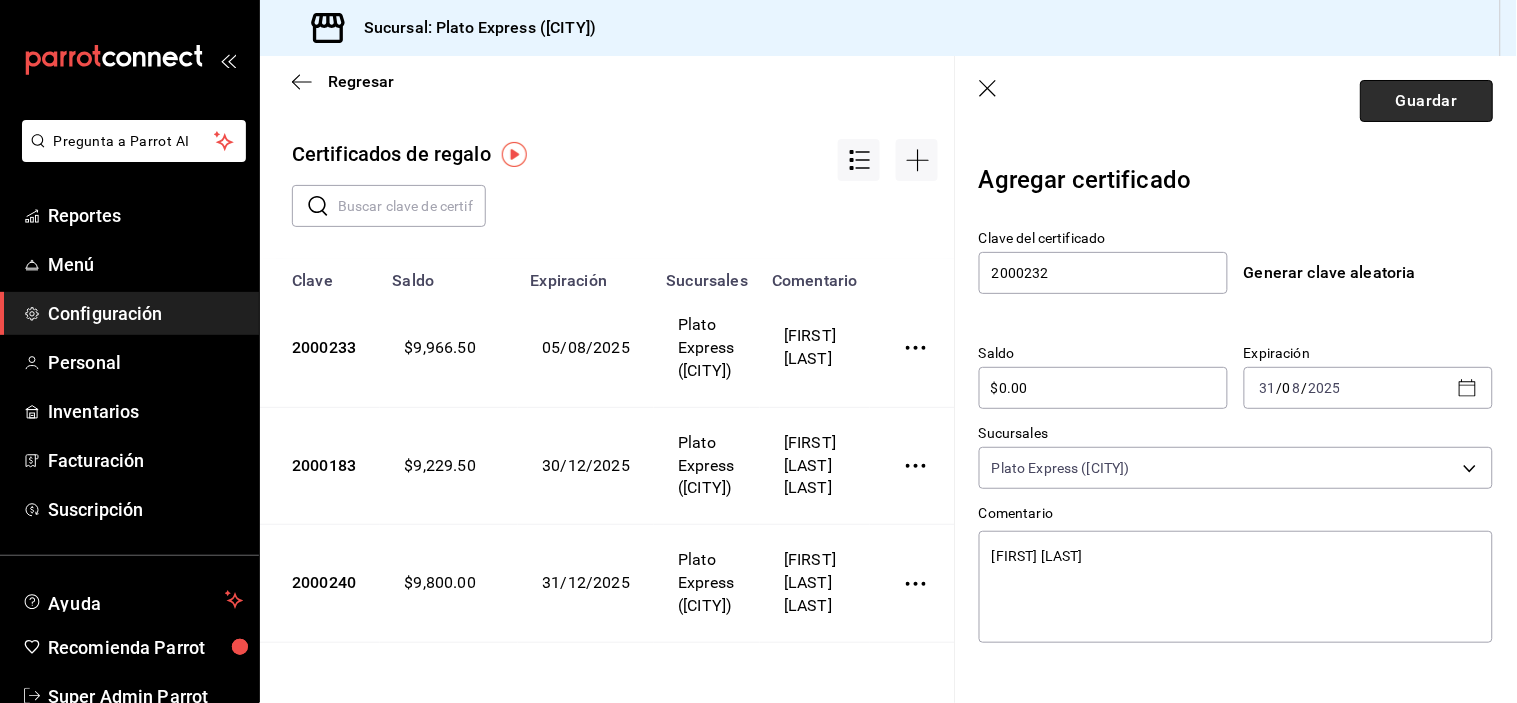 click on "Guardar" at bounding box center (1426, 101) 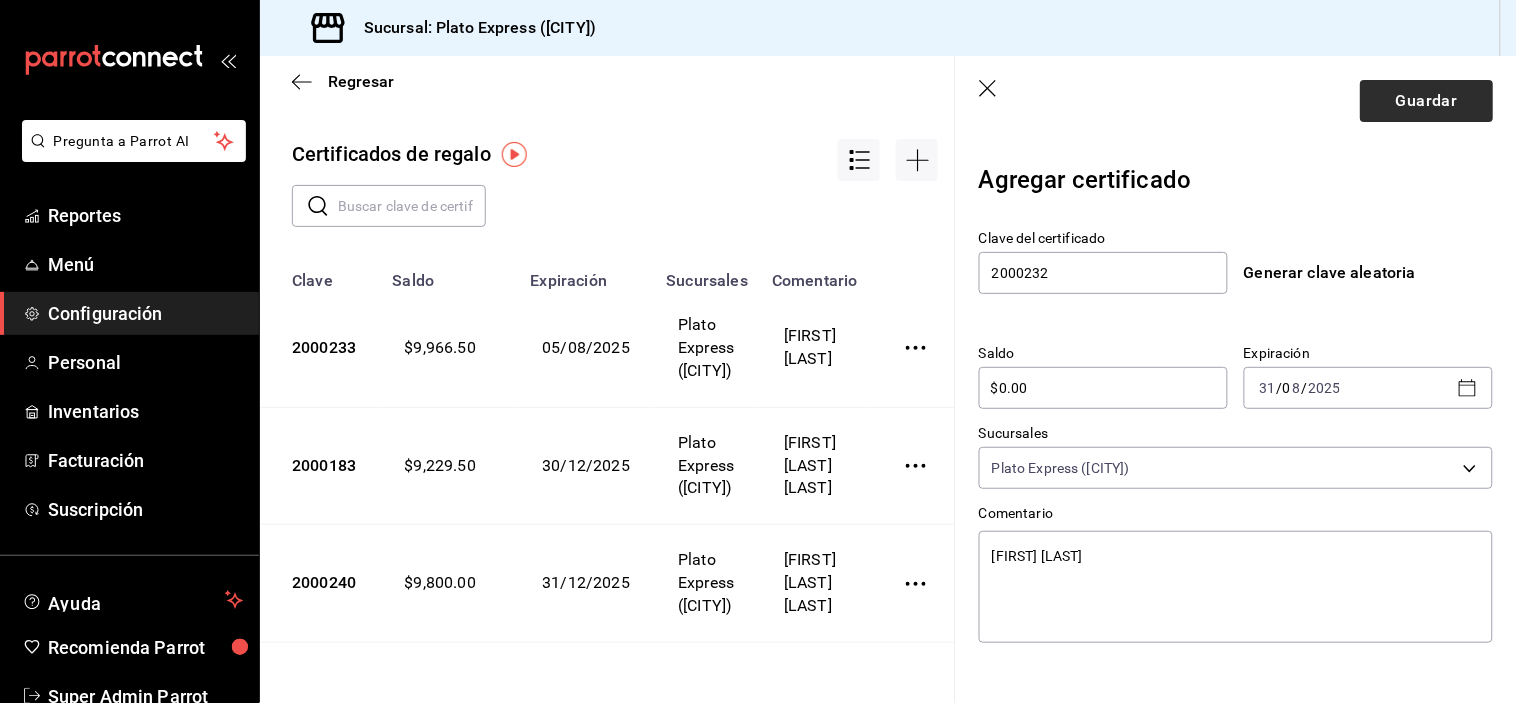 type on "x" 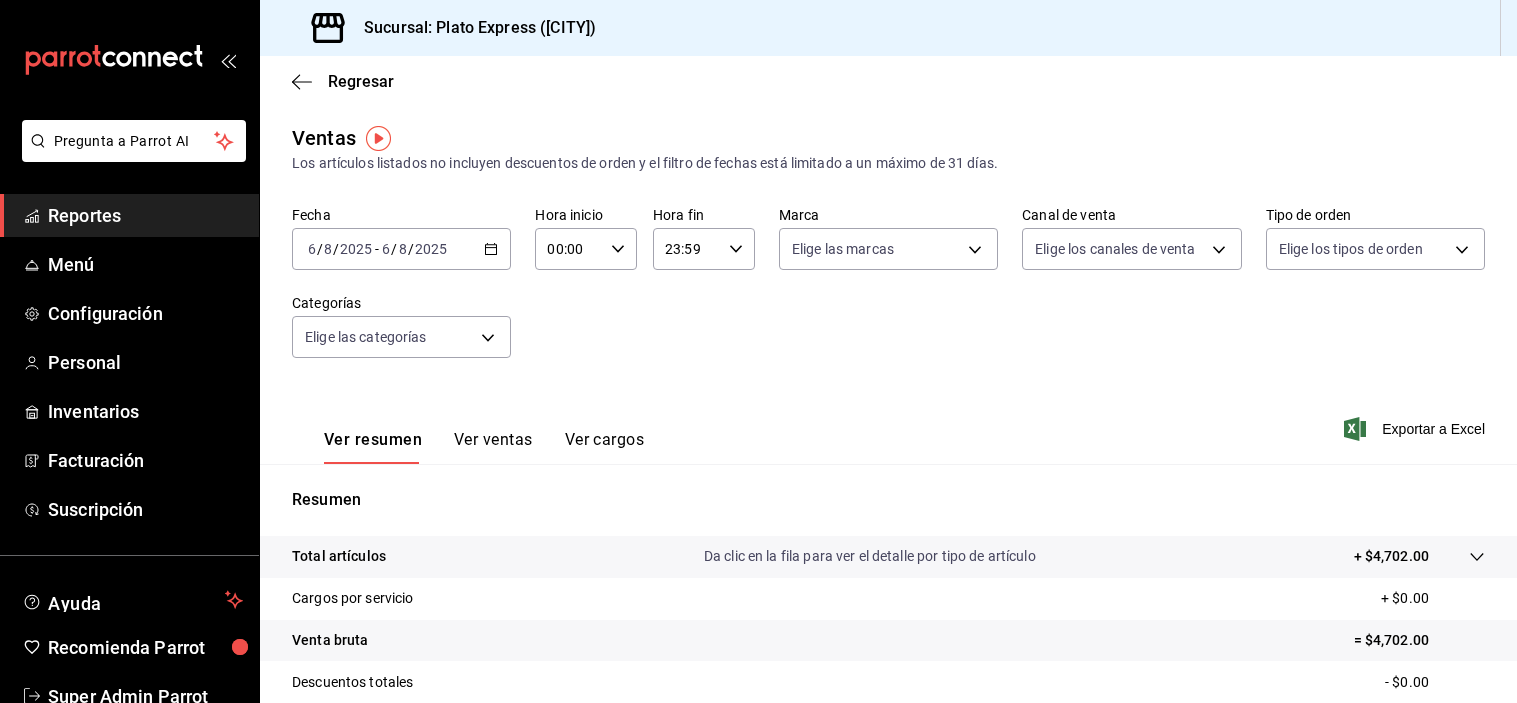 scroll, scrollTop: 0, scrollLeft: 0, axis: both 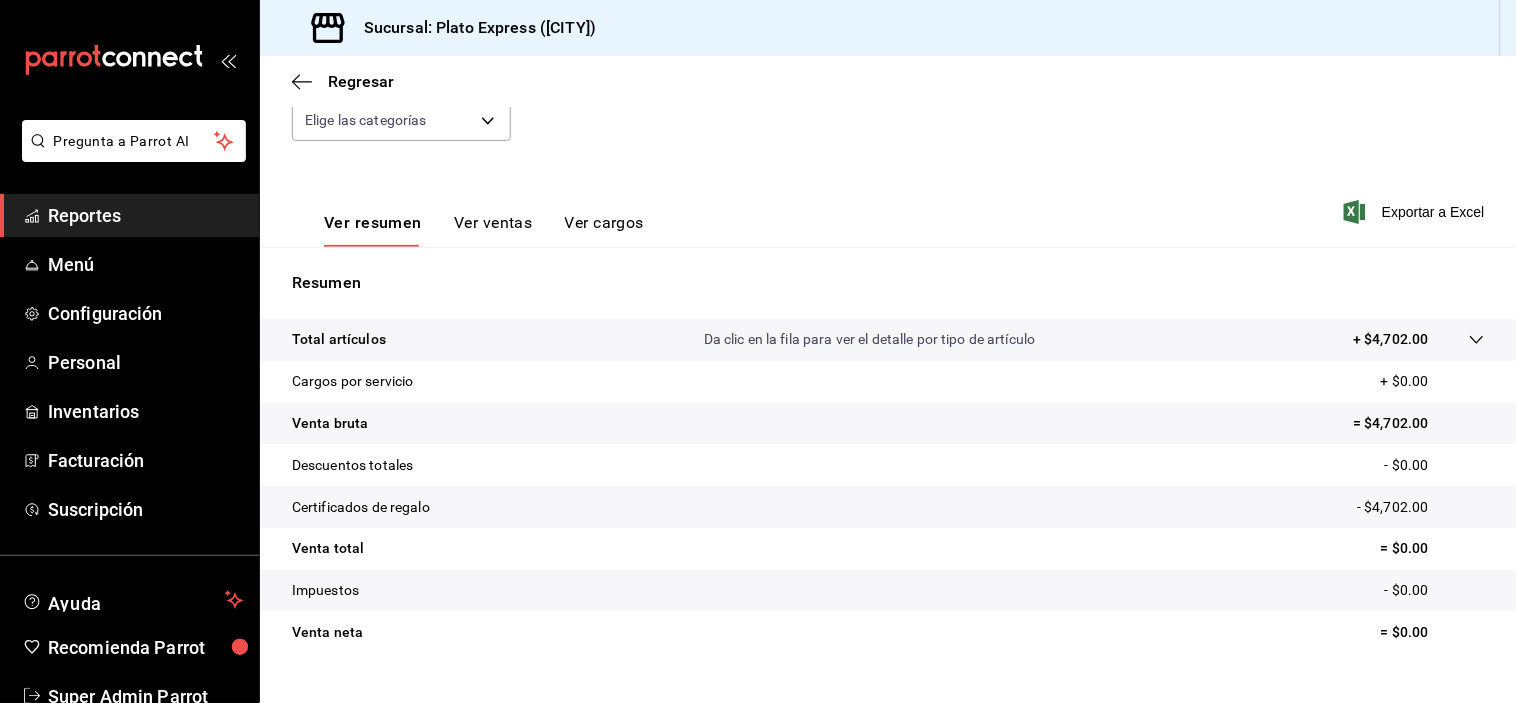 click on "Ver ventas" at bounding box center [493, 230] 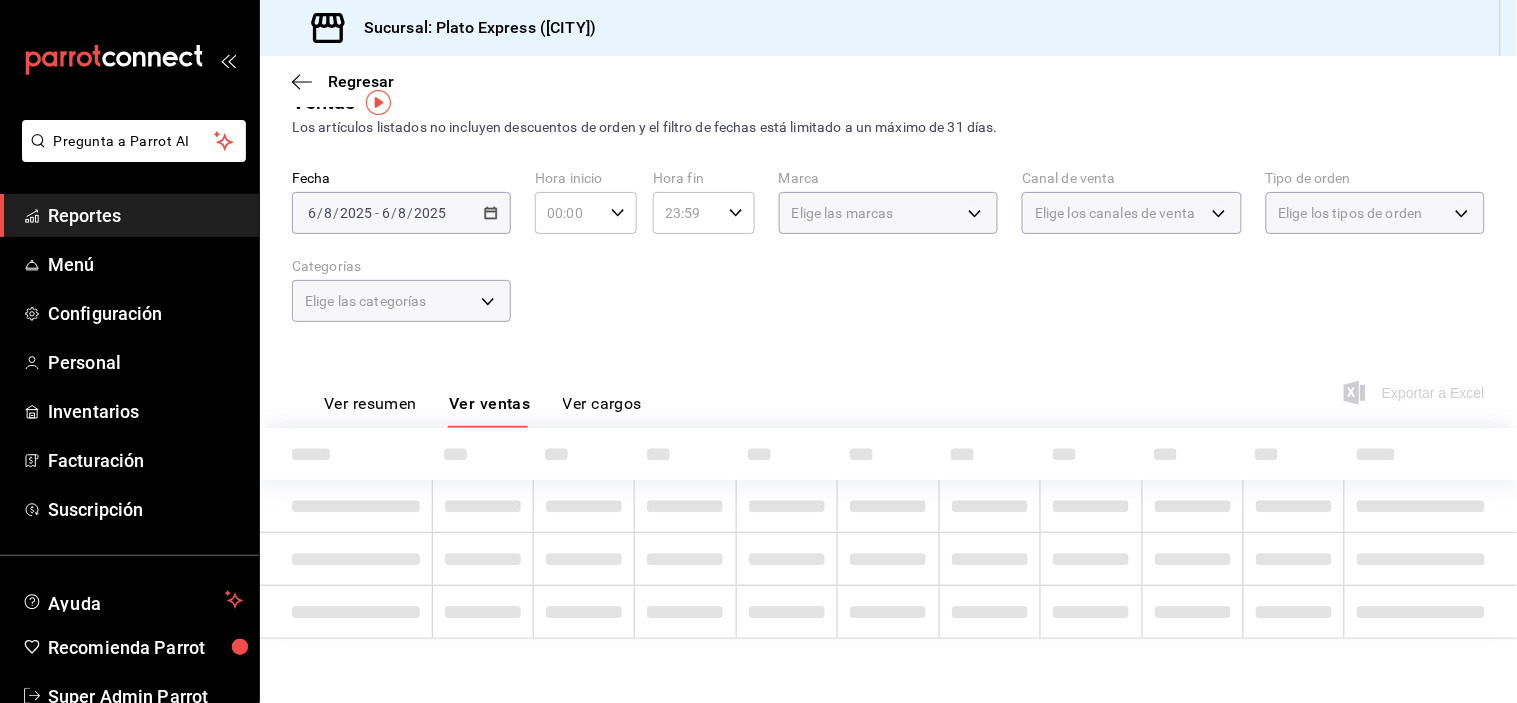 scroll, scrollTop: 114, scrollLeft: 0, axis: vertical 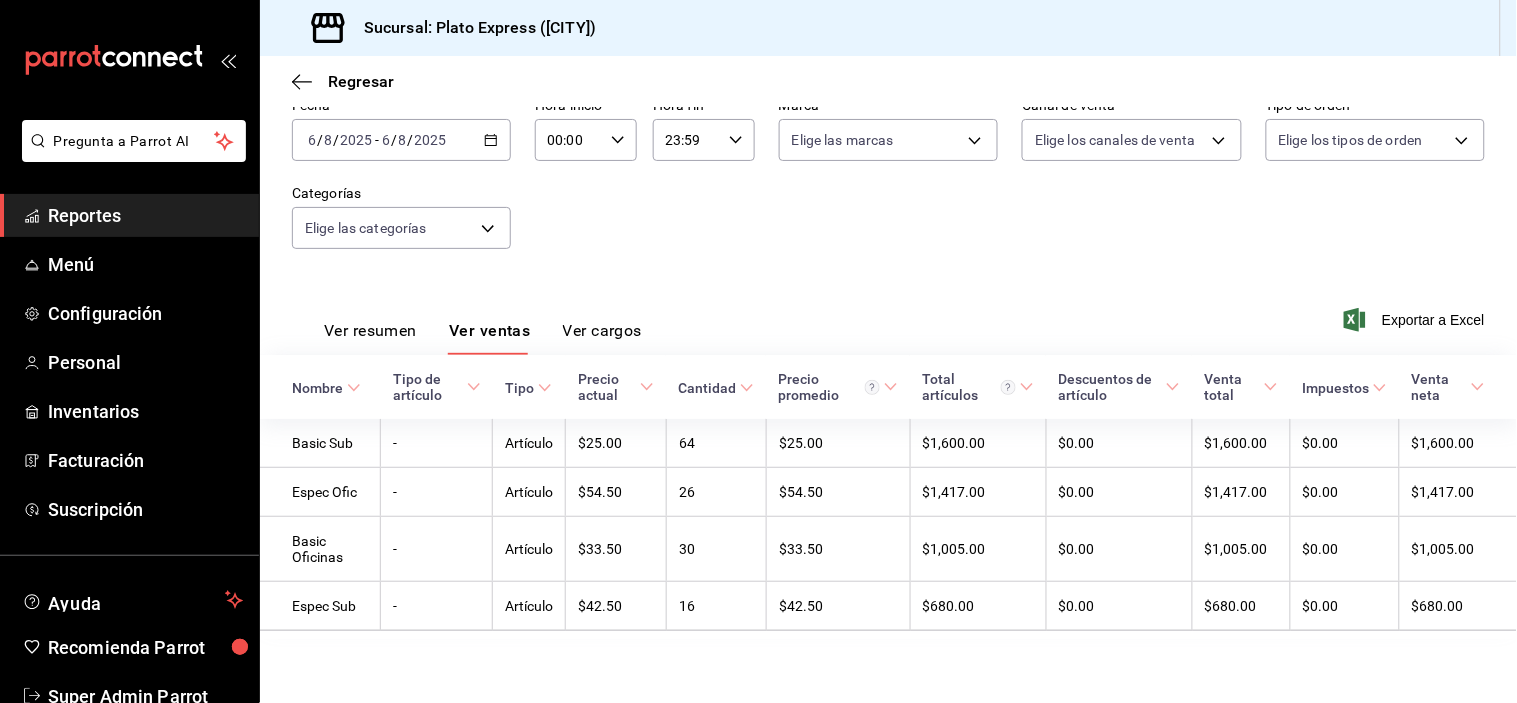 click on "Ver cargos" at bounding box center (603, 338) 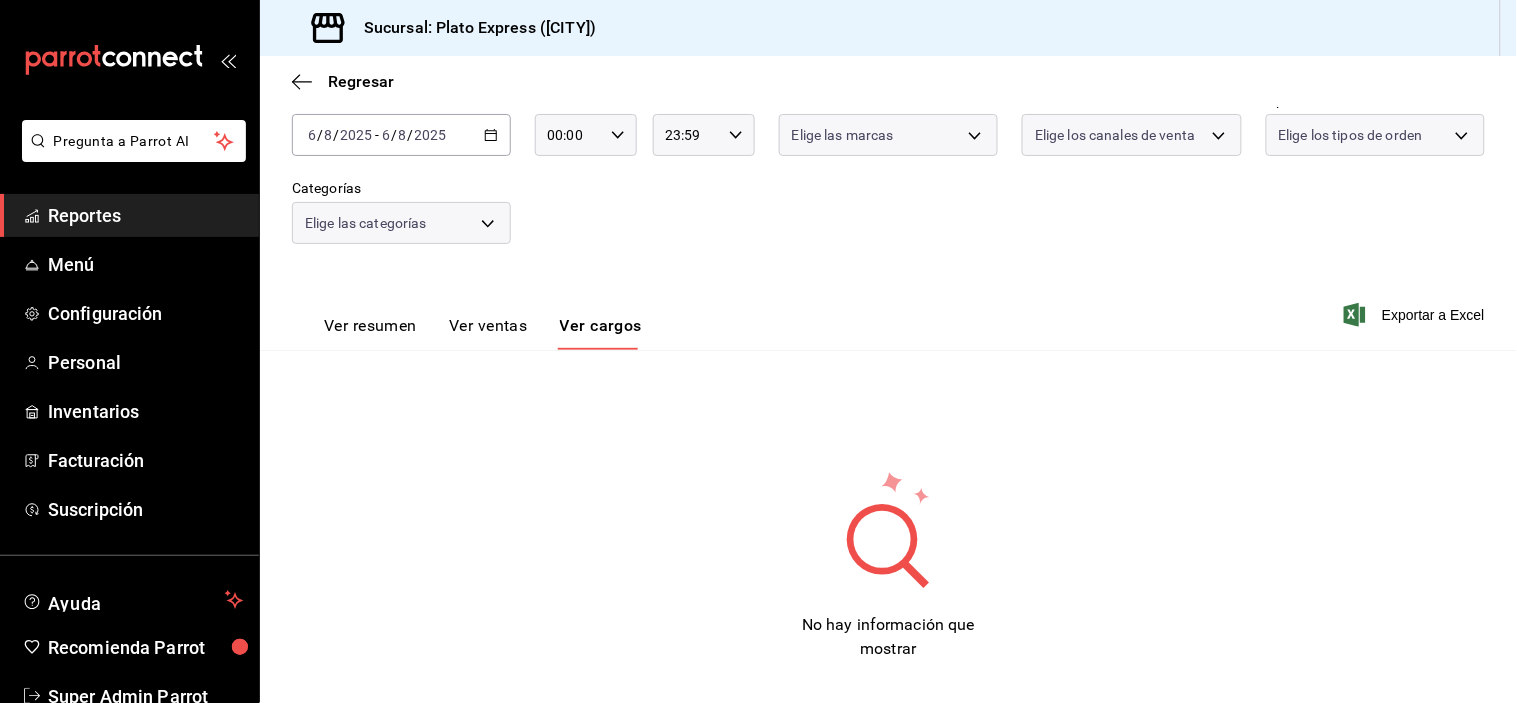 scroll, scrollTop: 114, scrollLeft: 0, axis: vertical 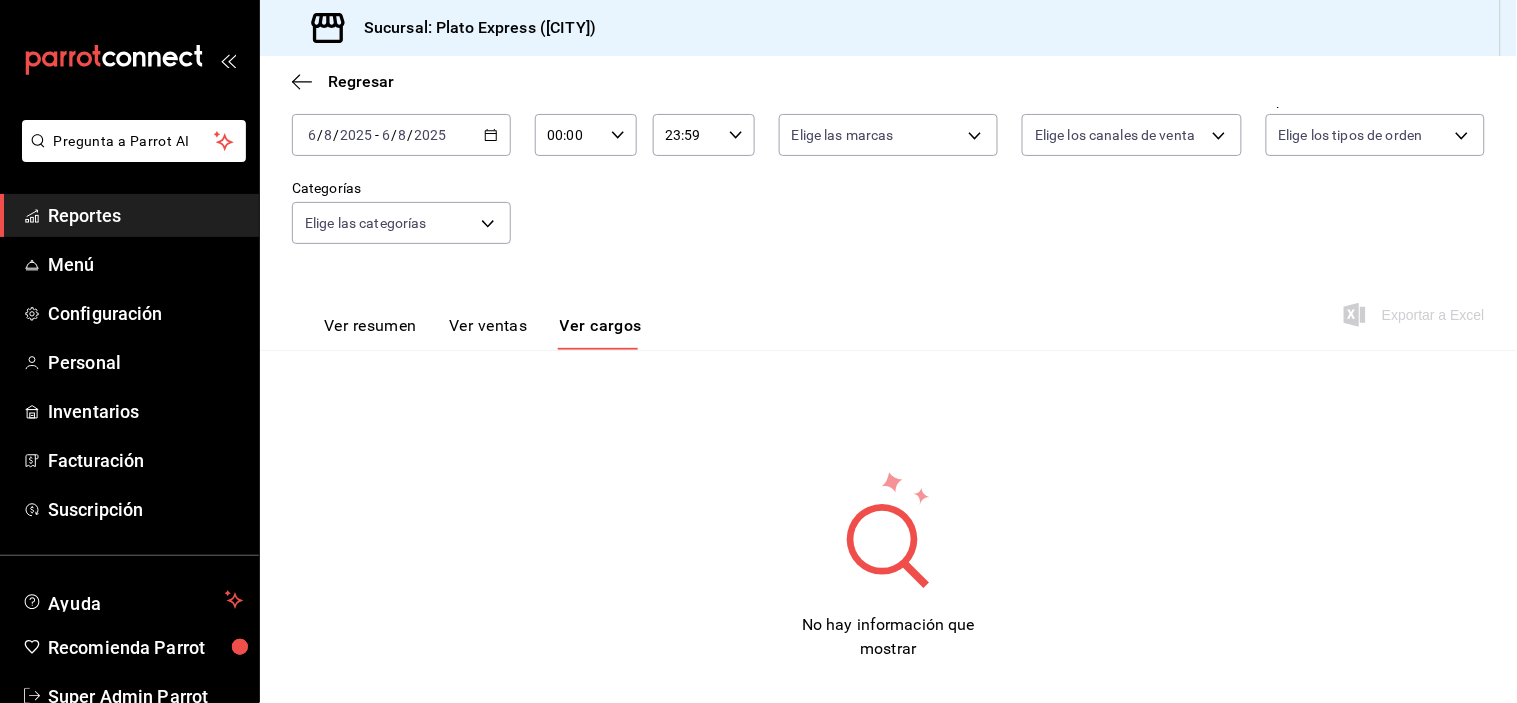 click on "Ver ventas" at bounding box center (488, 333) 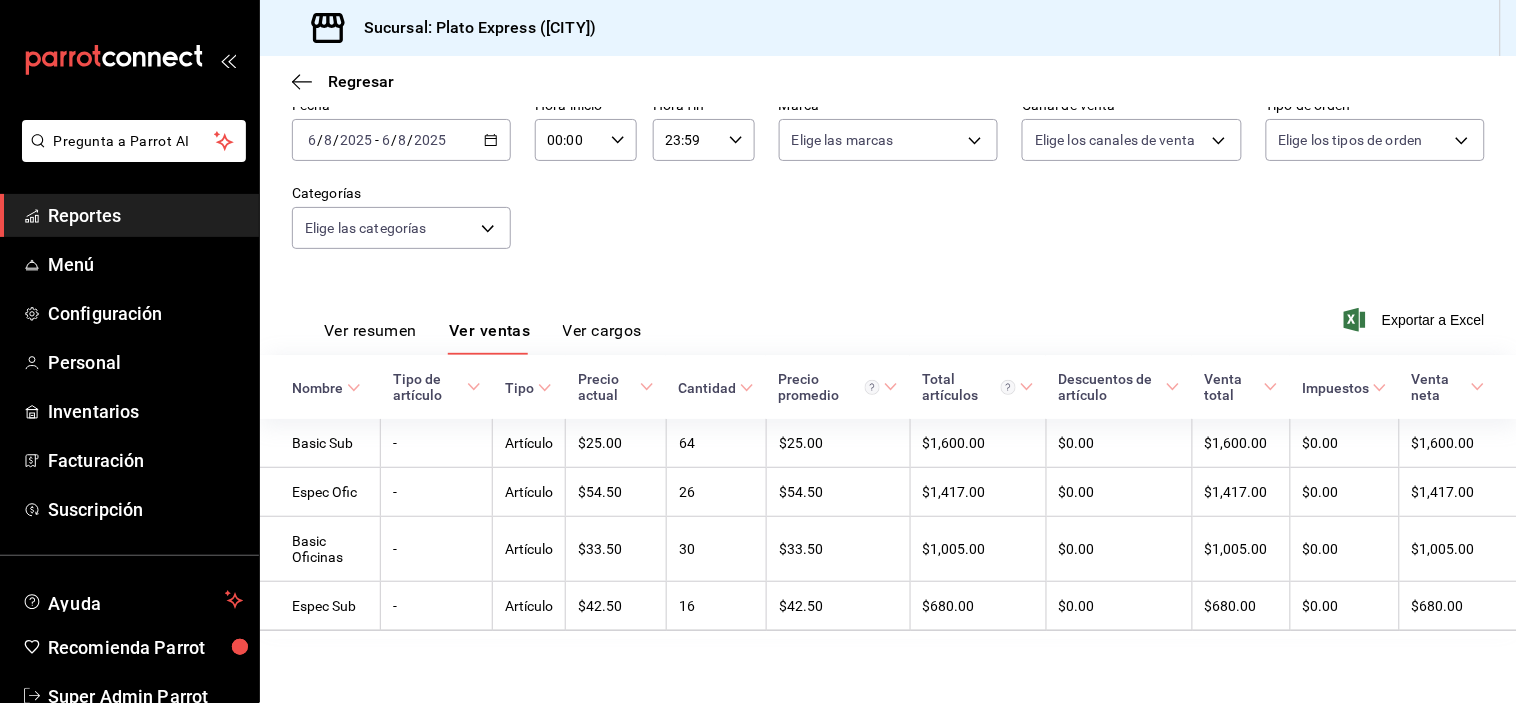 scroll, scrollTop: 114, scrollLeft: 0, axis: vertical 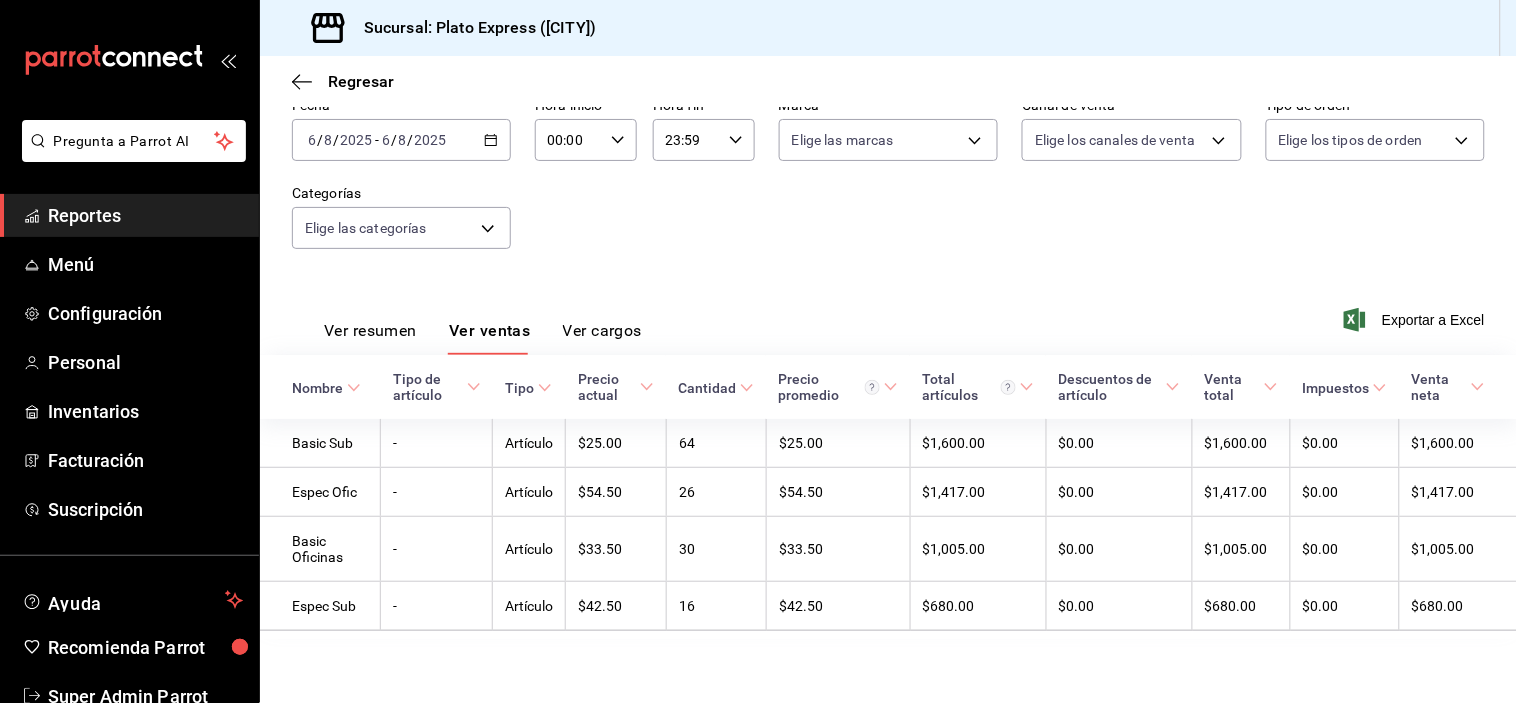 click on "00:00 Hora inicio" at bounding box center (586, 140) 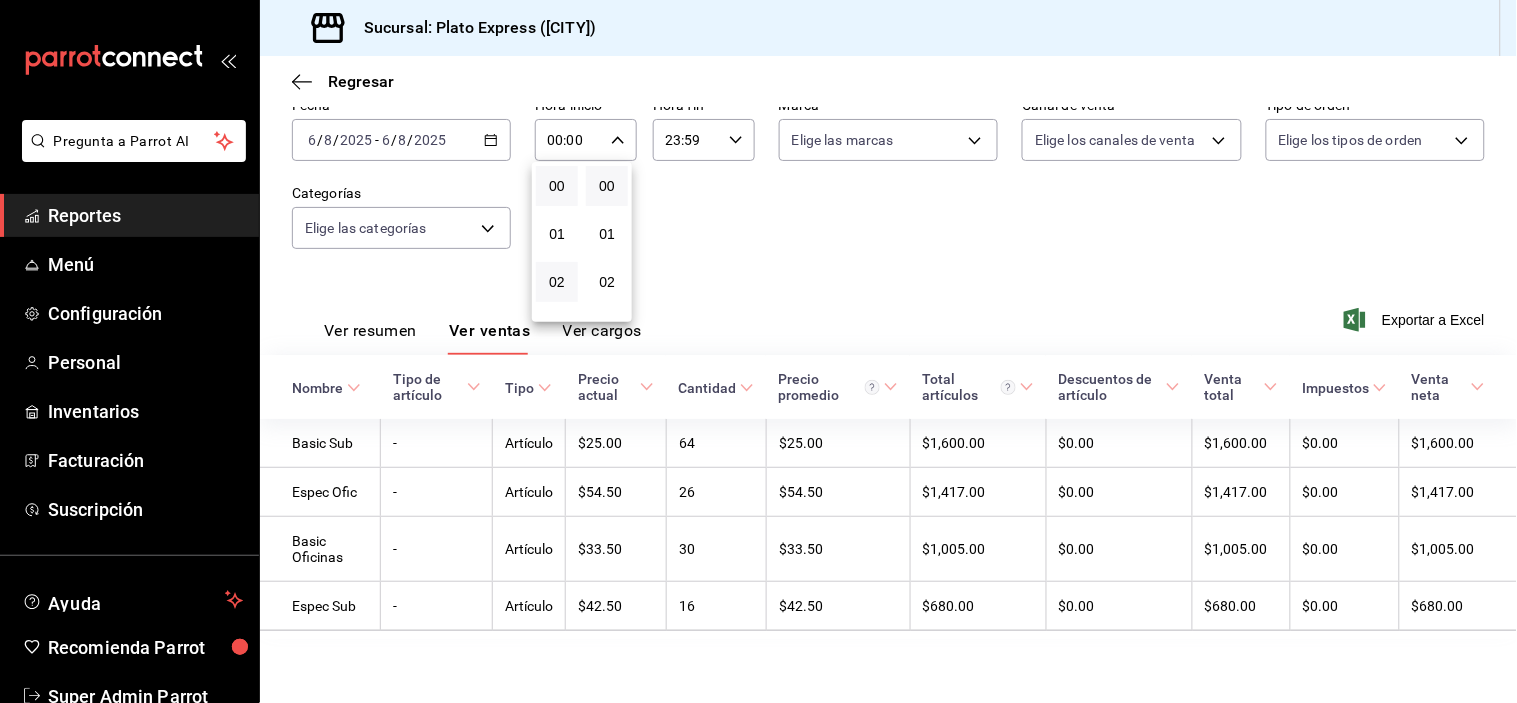 type 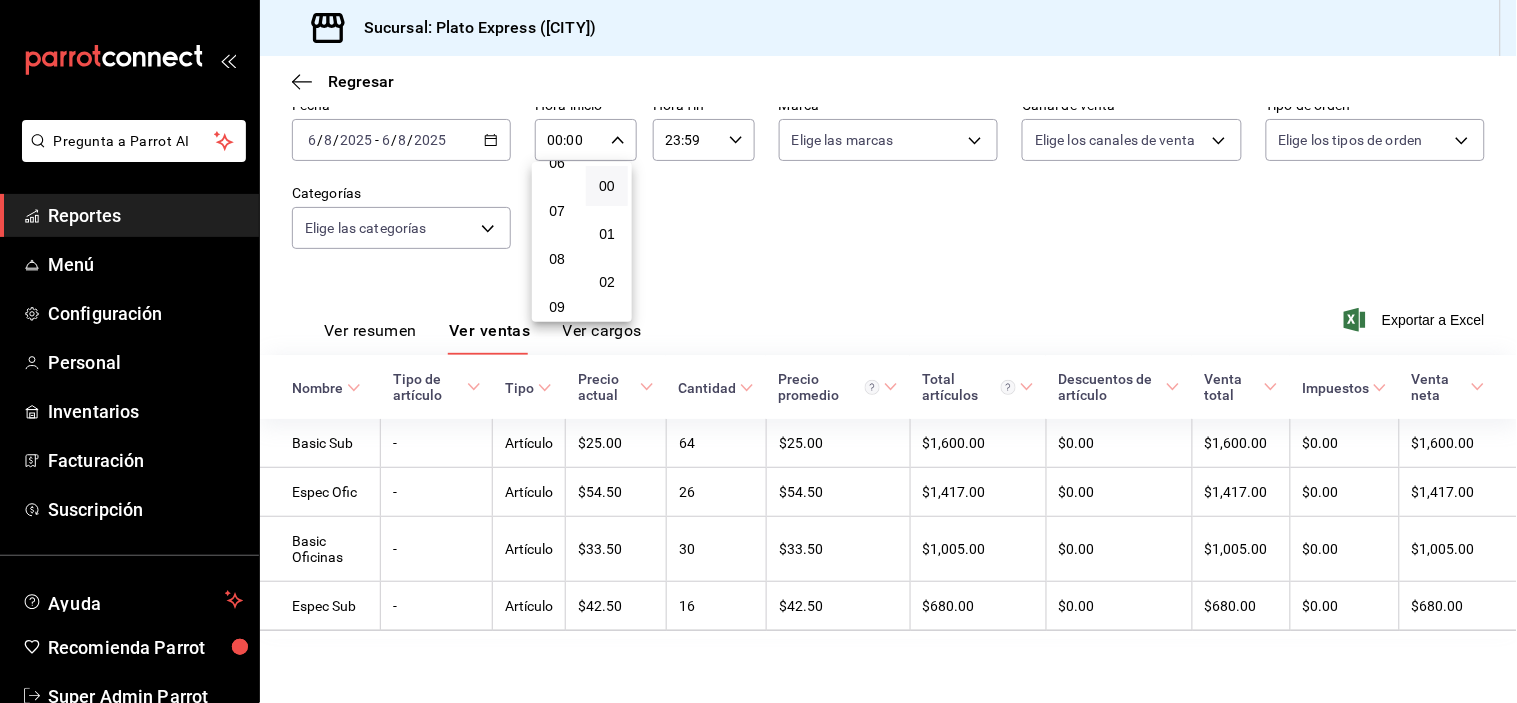 scroll, scrollTop: 355, scrollLeft: 0, axis: vertical 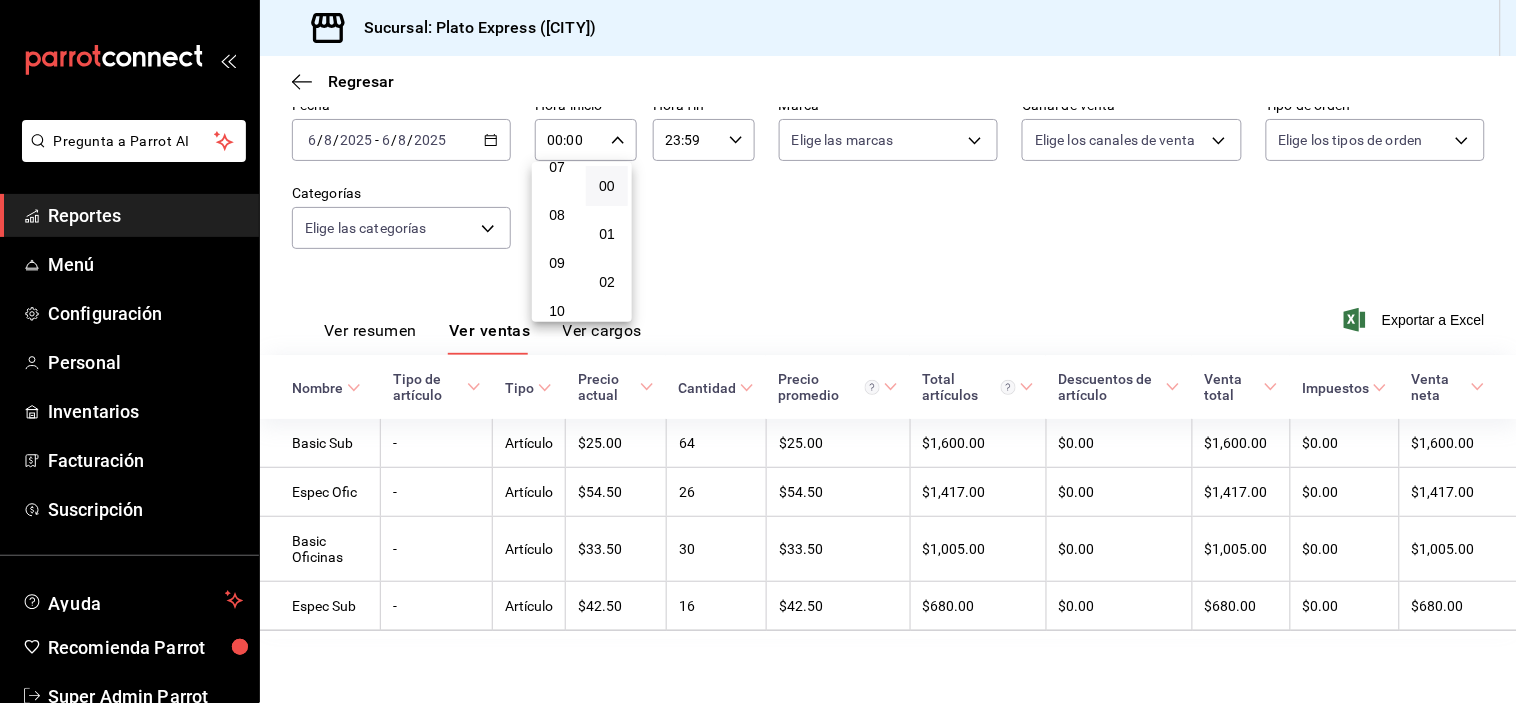 click on "09" at bounding box center (557, 263) 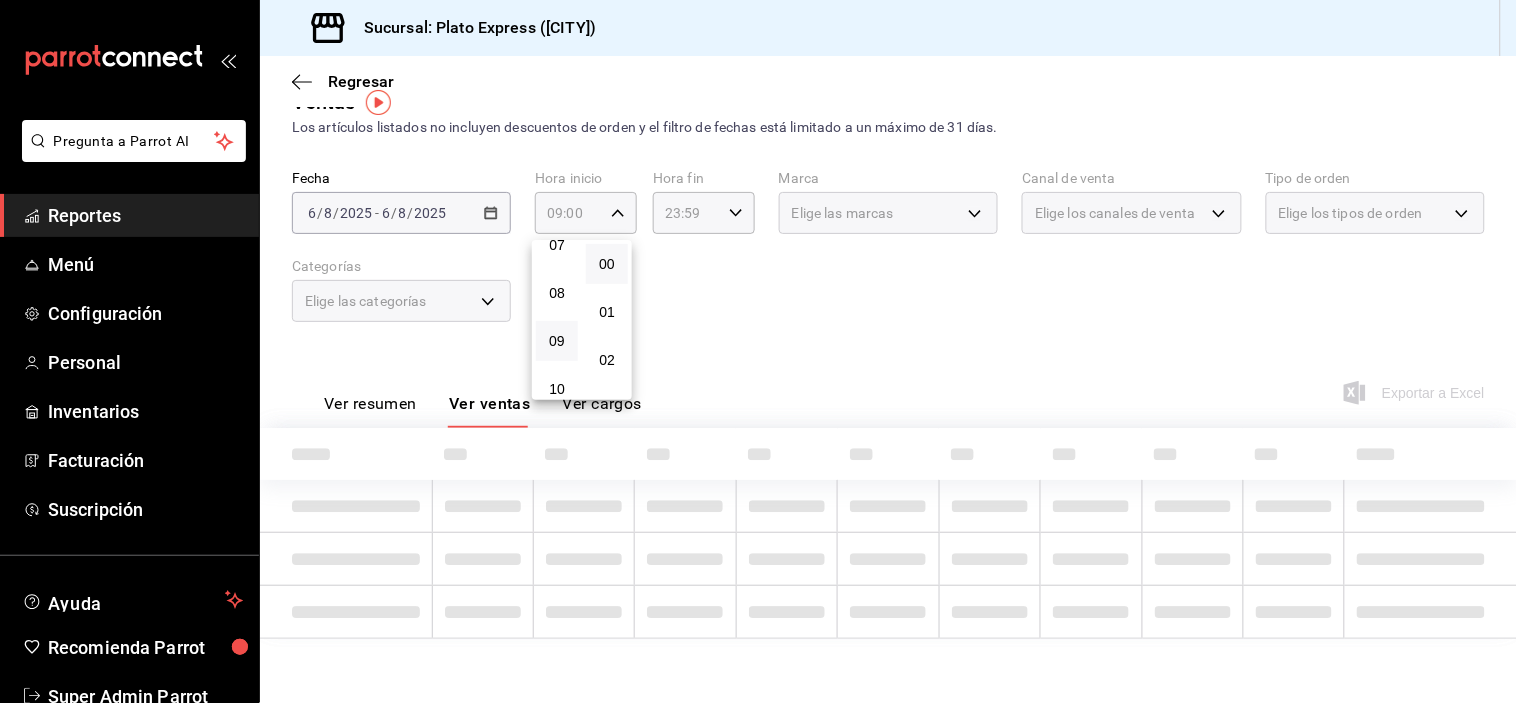 scroll, scrollTop: 114, scrollLeft: 0, axis: vertical 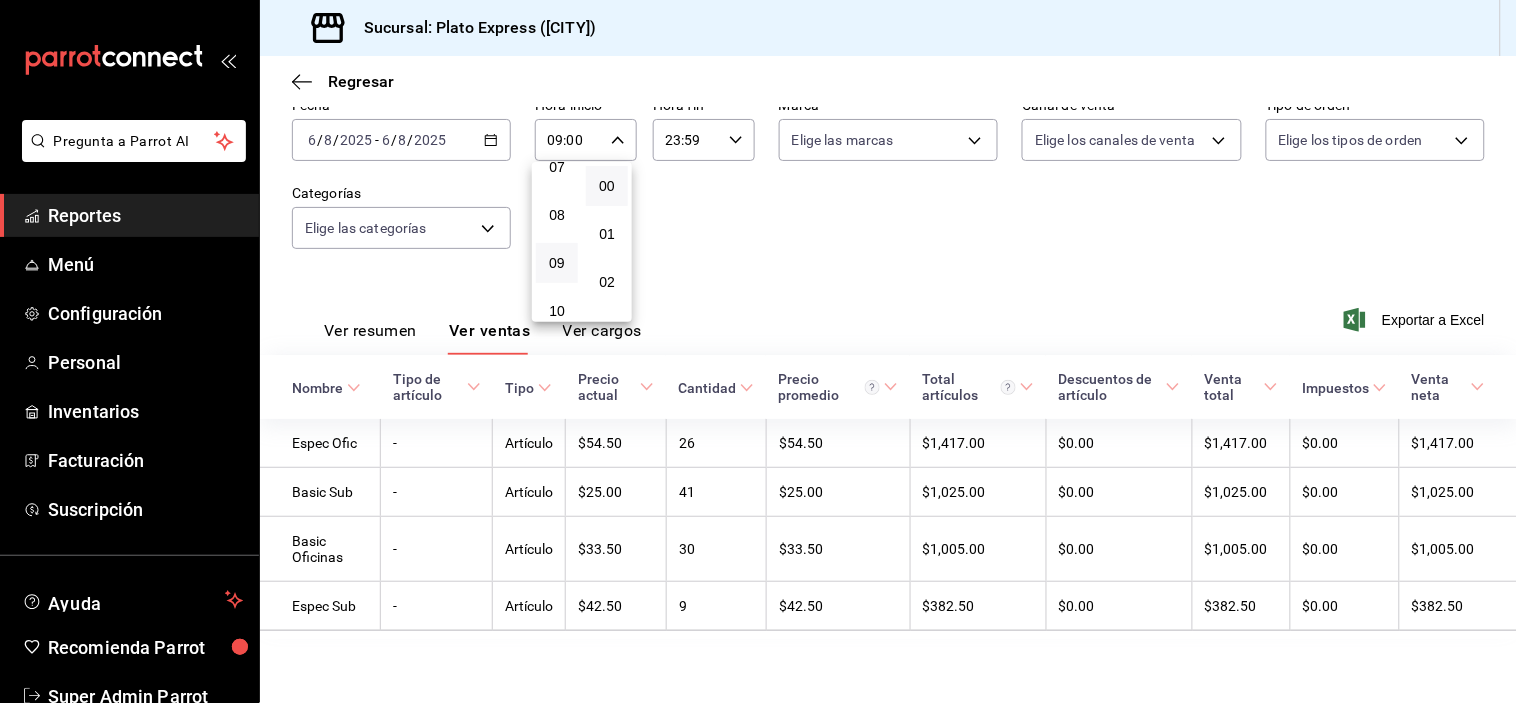 click at bounding box center [758, 351] 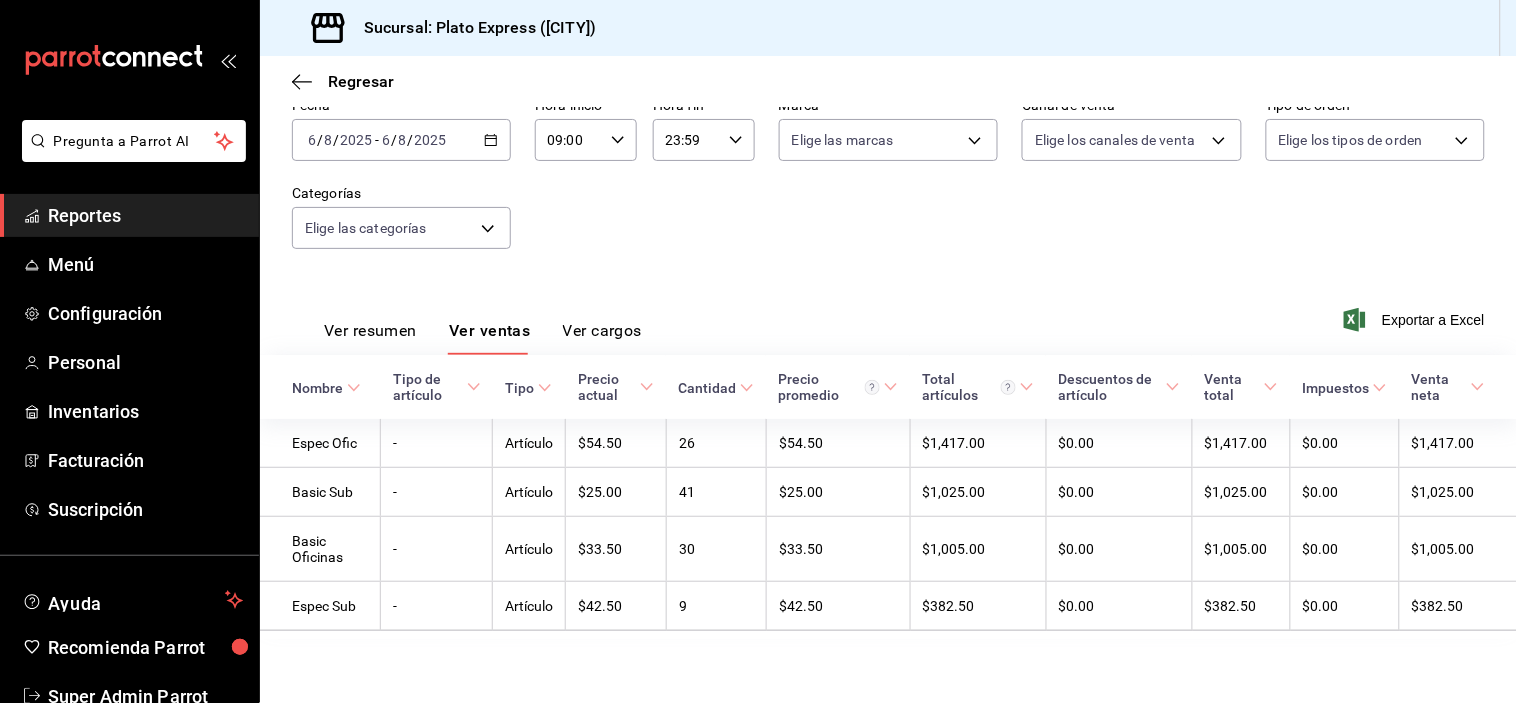 click on "Ver resumen" at bounding box center (370, 338) 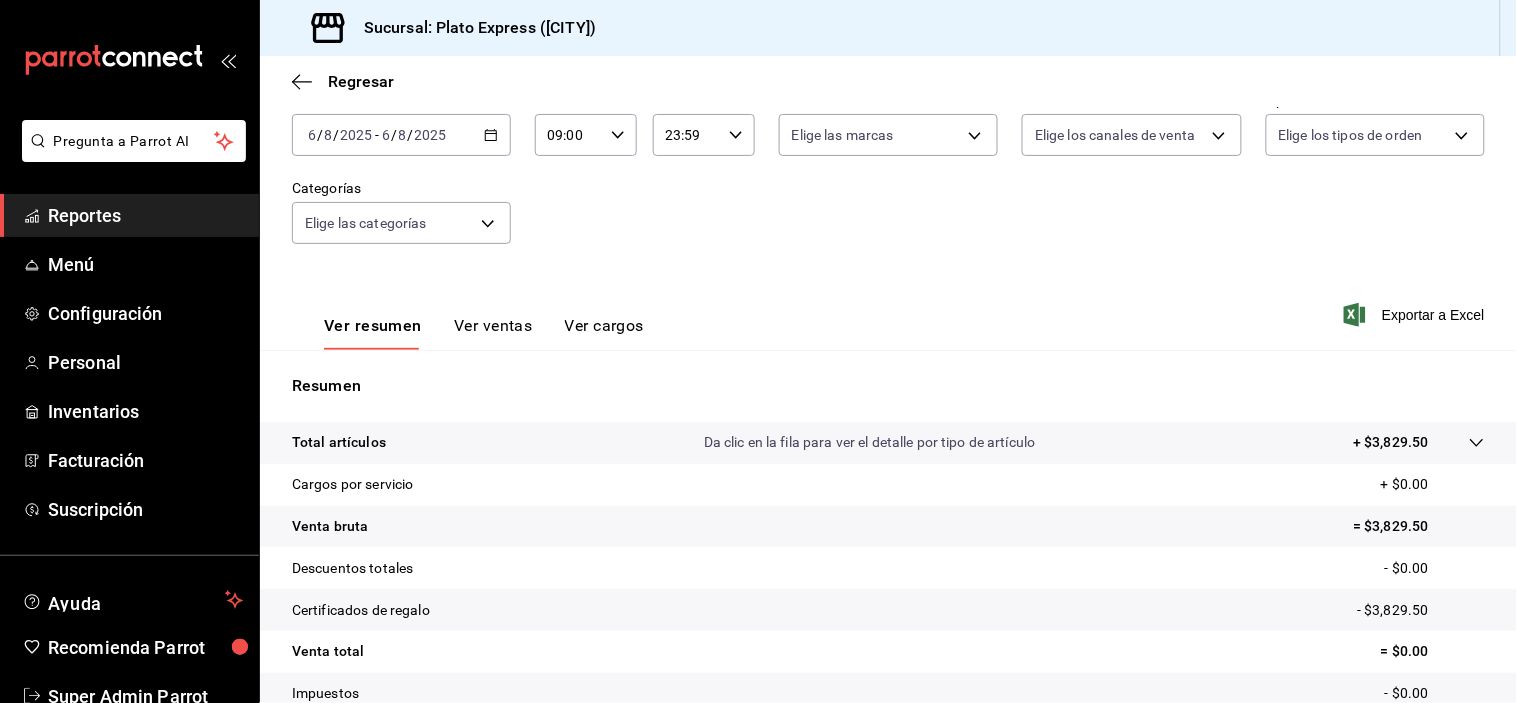 click on "09:00 Hora inicio" at bounding box center [586, 135] 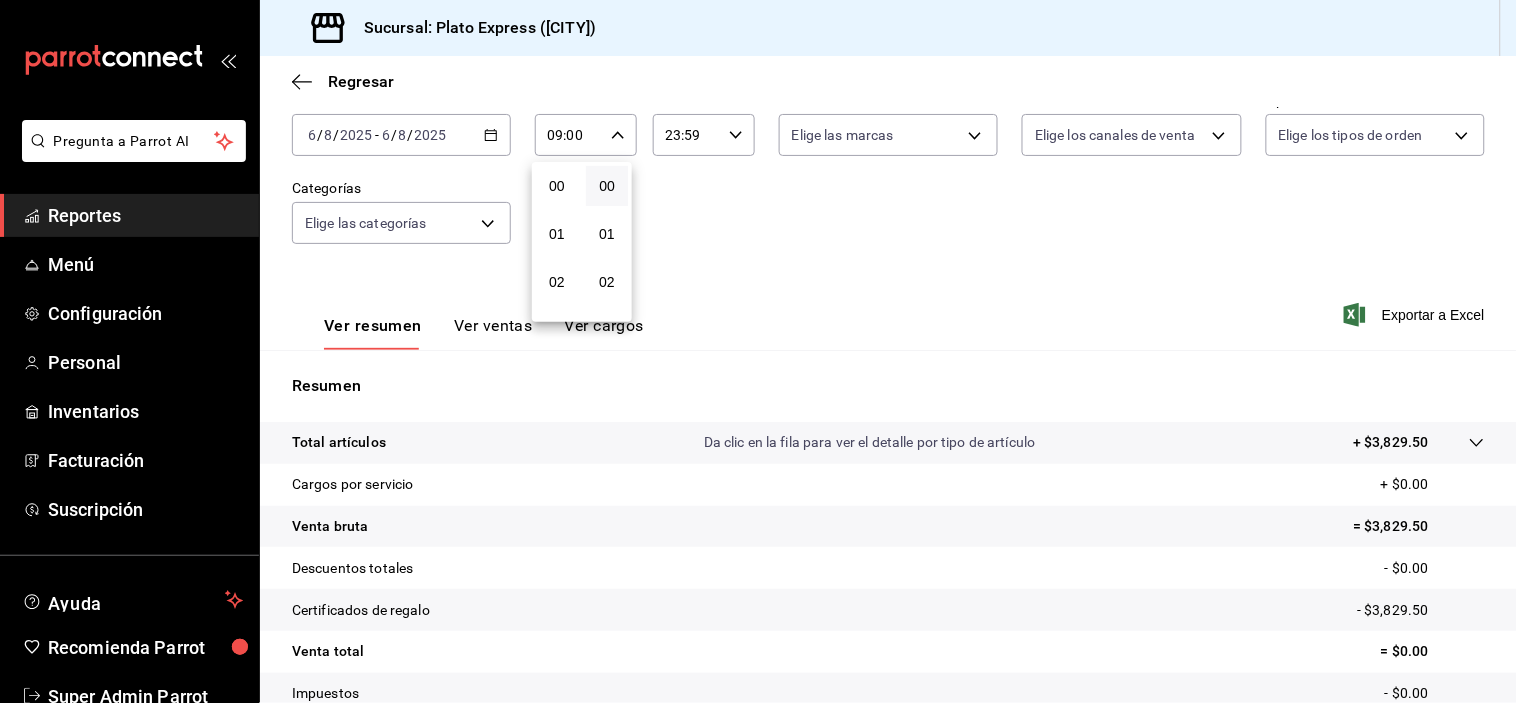 scroll, scrollTop: 447, scrollLeft: 0, axis: vertical 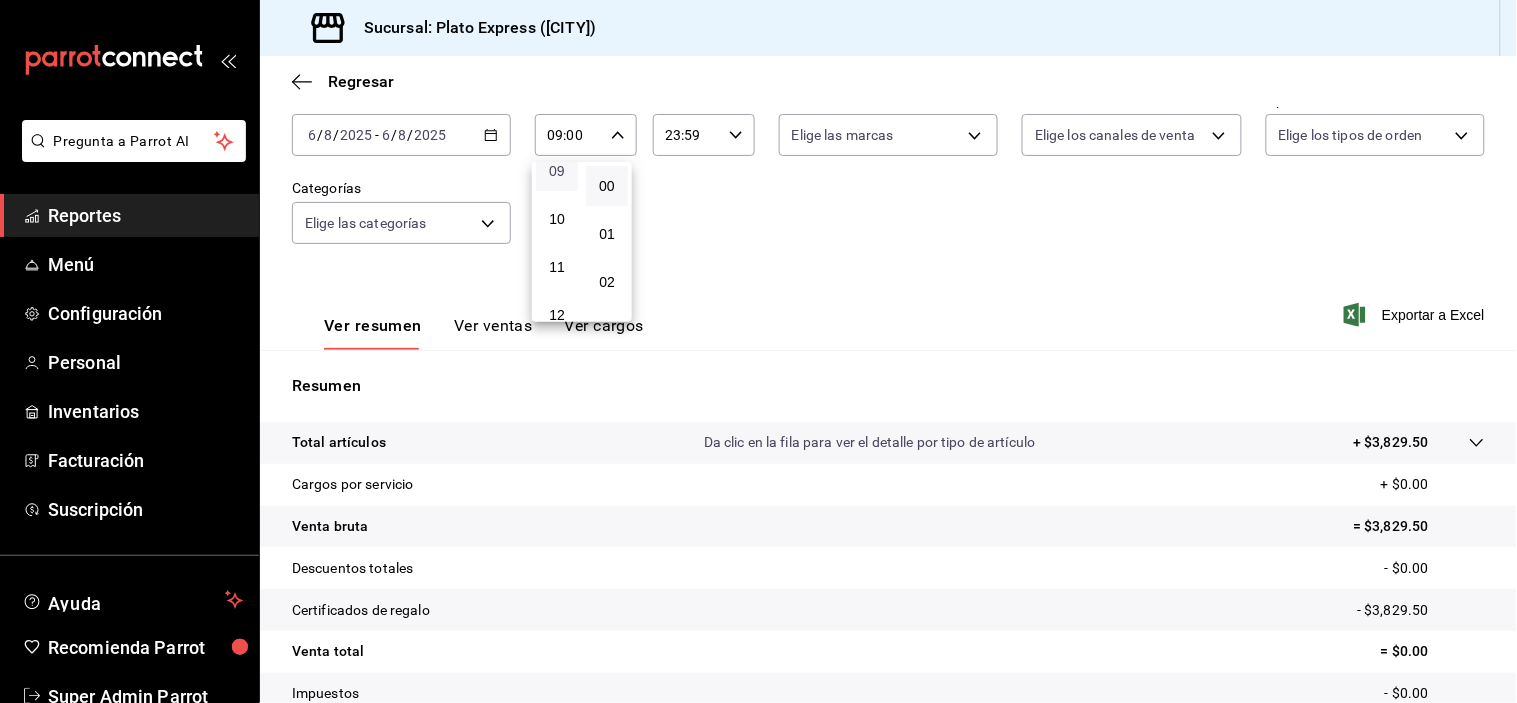 click on "09" at bounding box center [557, 171] 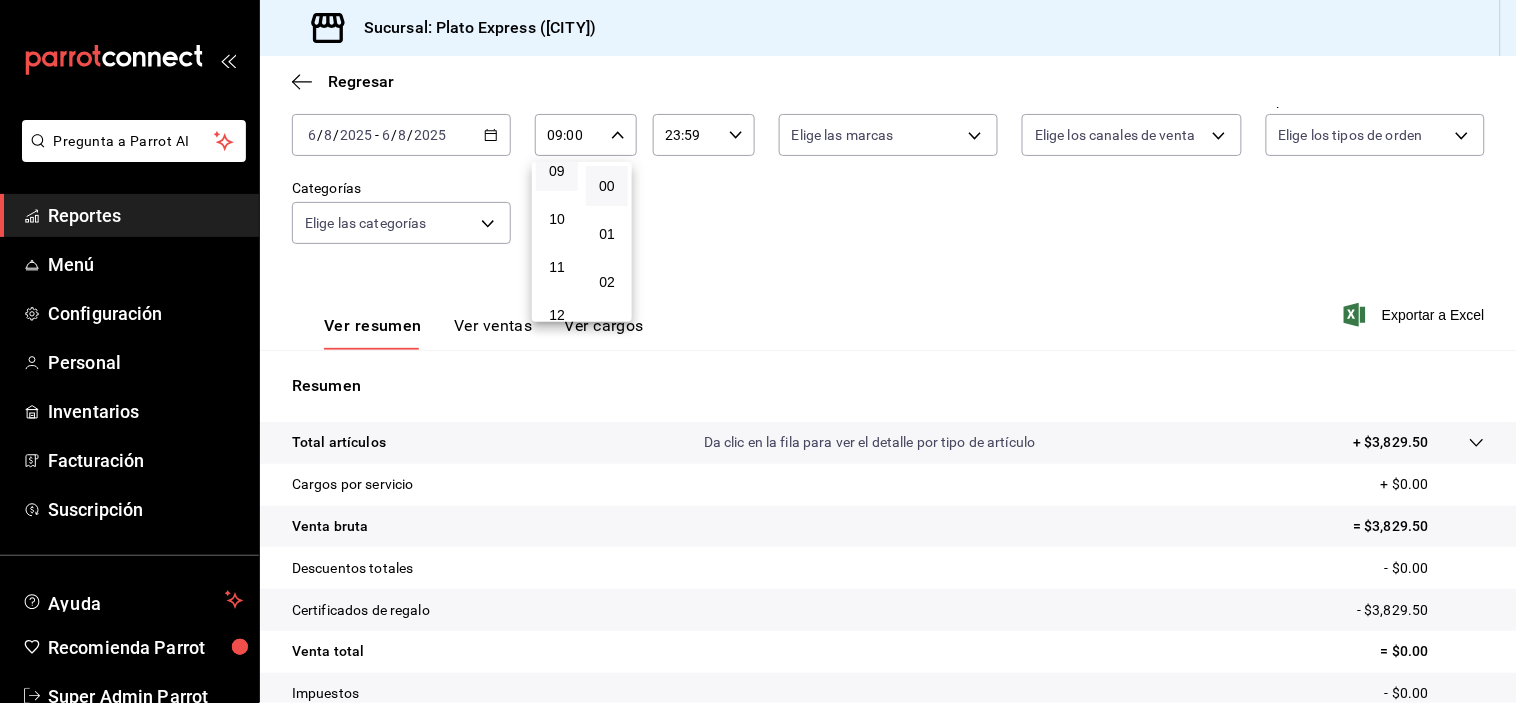 click at bounding box center [758, 351] 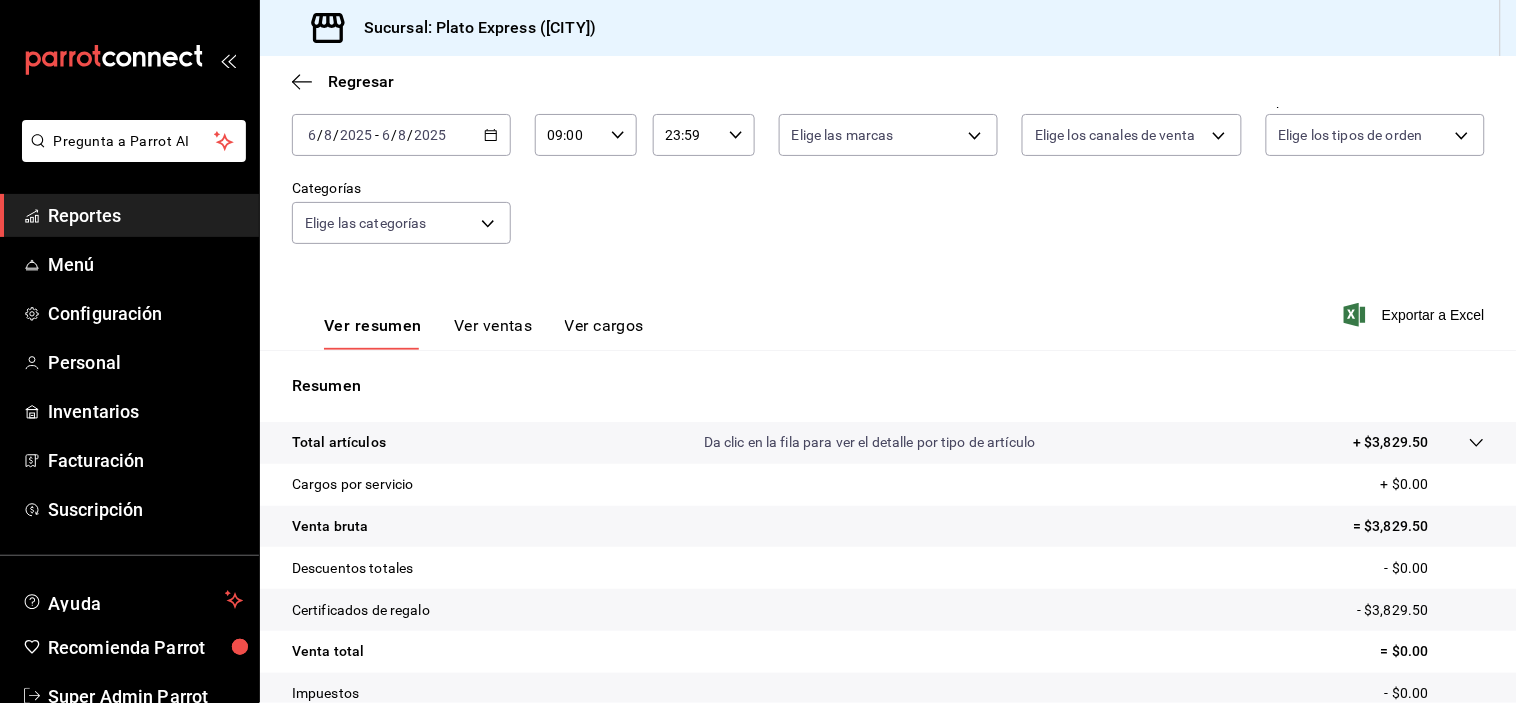 click on "Ver ventas" at bounding box center (493, 333) 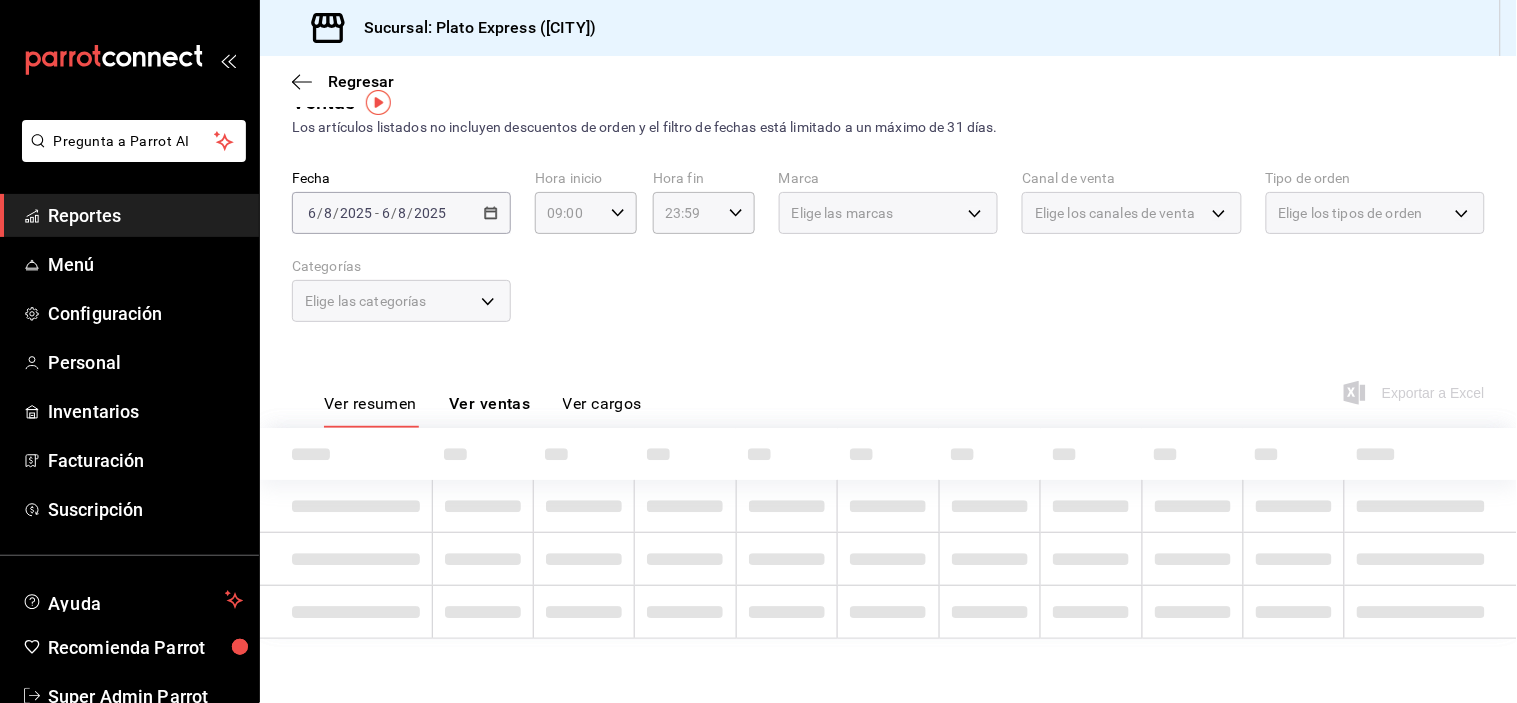 scroll, scrollTop: 114, scrollLeft: 0, axis: vertical 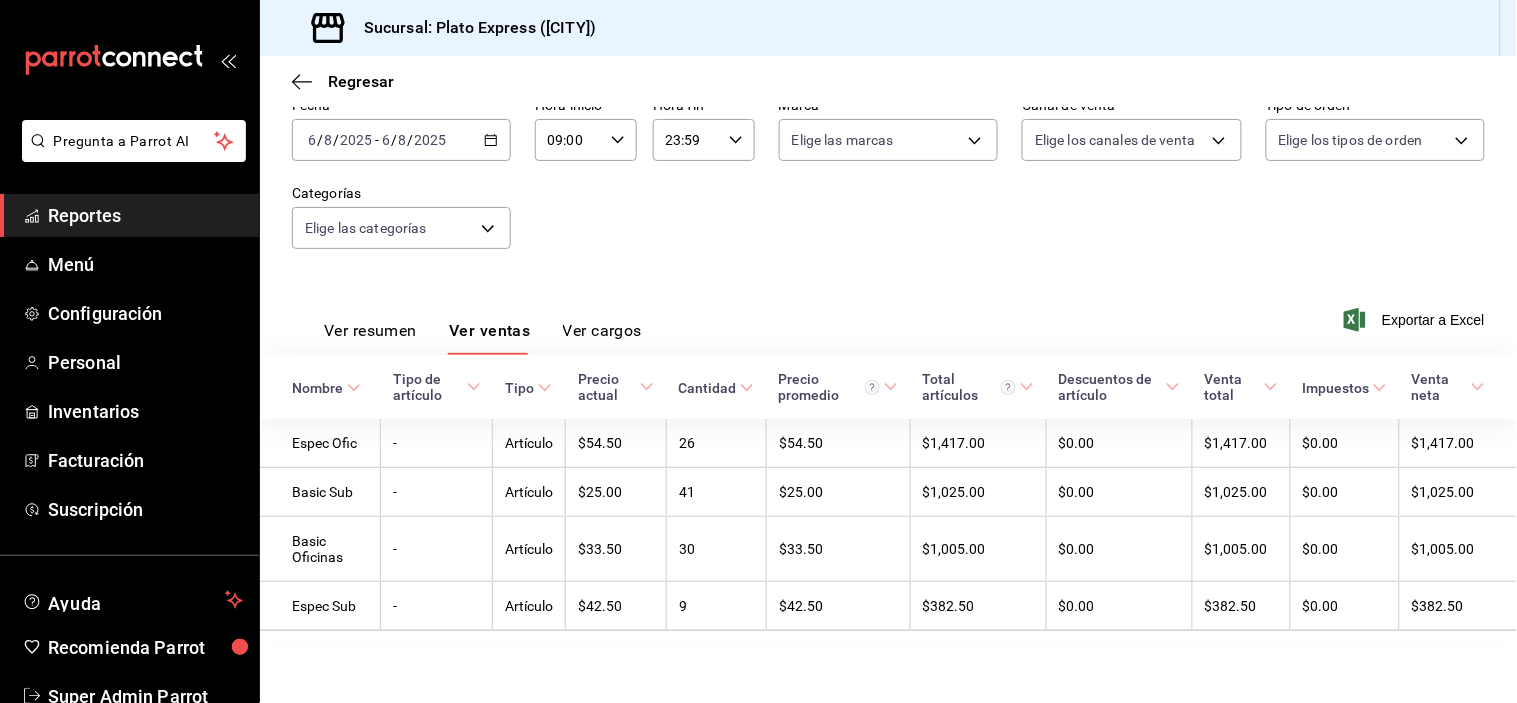 click on "Ver resumen" at bounding box center (370, 338) 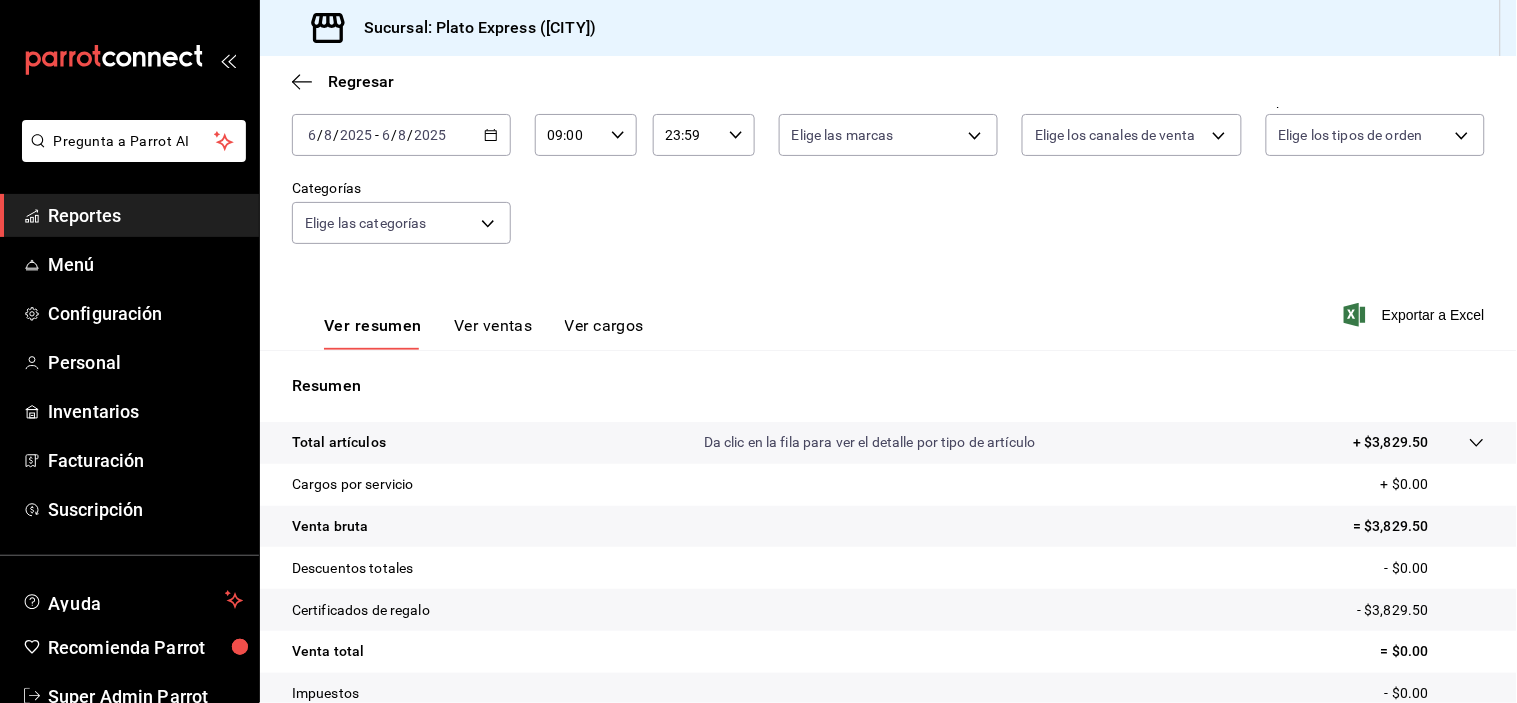 click on "Ver ventas" at bounding box center [493, 333] 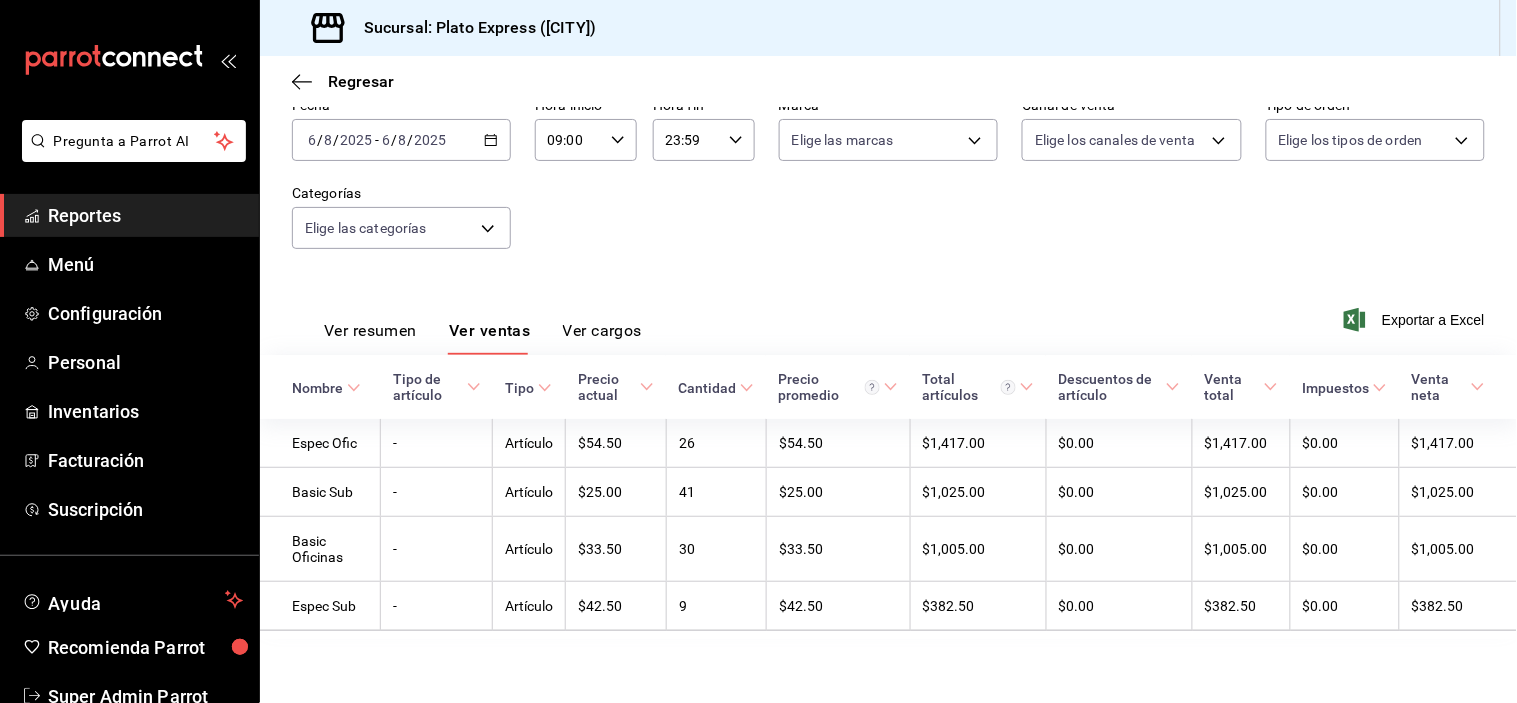 scroll, scrollTop: 114, scrollLeft: 0, axis: vertical 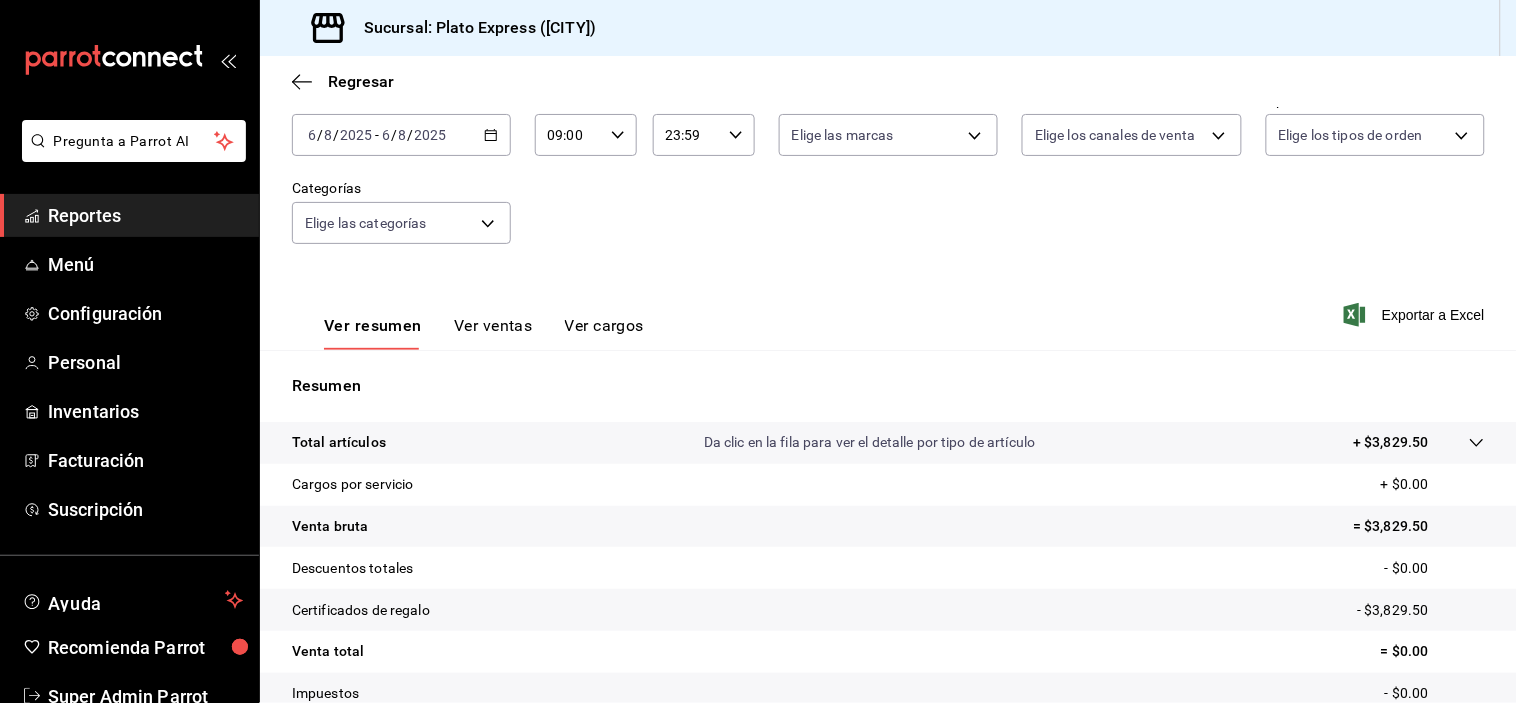 click on "Ver ventas" at bounding box center [493, 333] 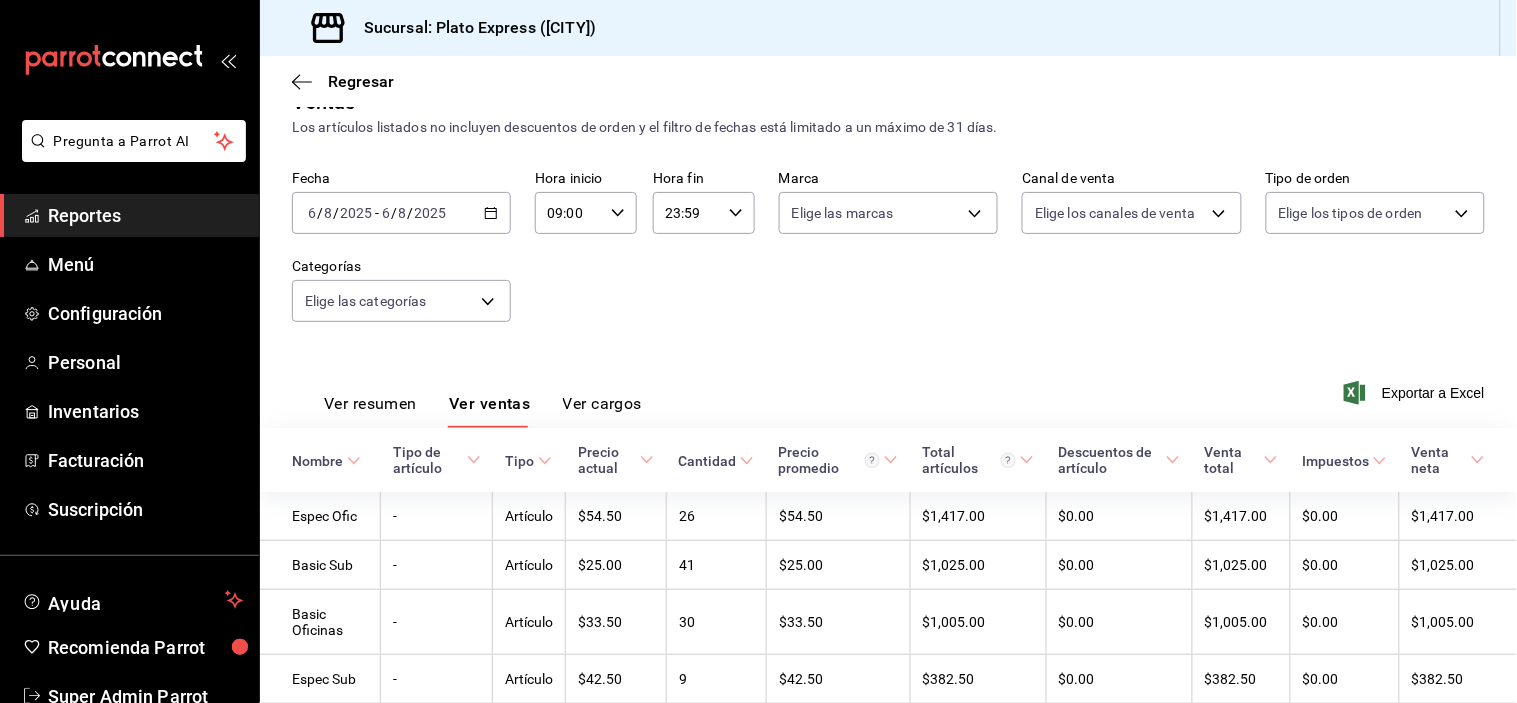 scroll, scrollTop: 114, scrollLeft: 0, axis: vertical 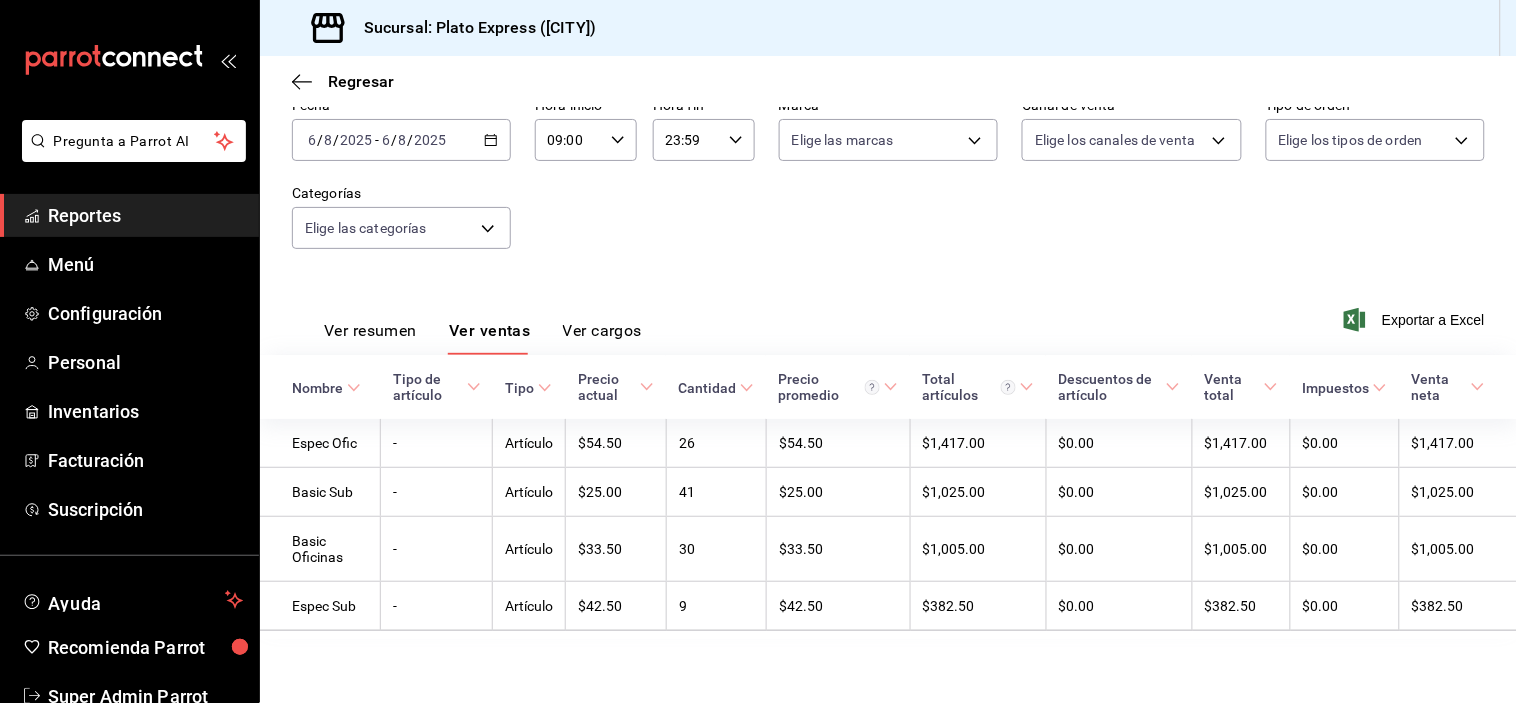 click on "Ver ventas" at bounding box center (490, 338) 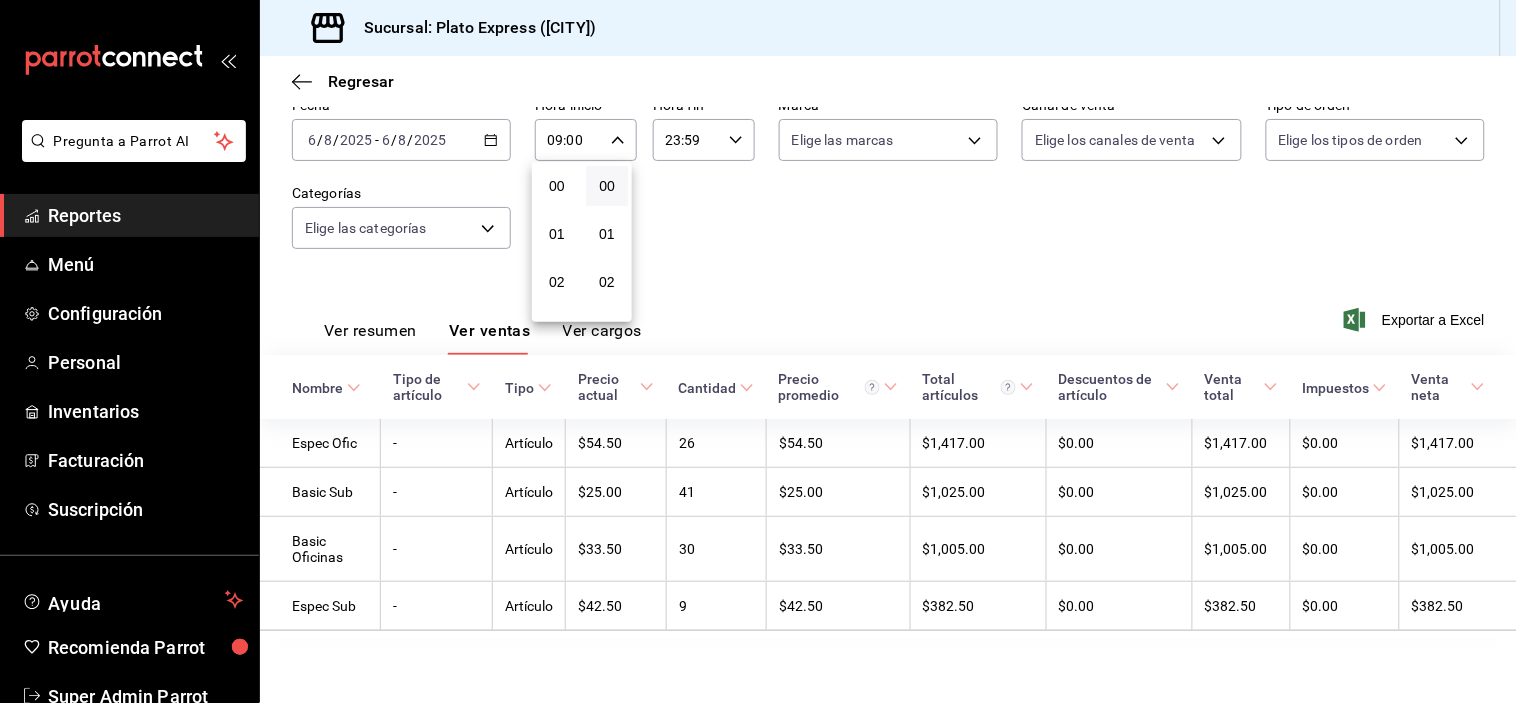 scroll, scrollTop: 447, scrollLeft: 0, axis: vertical 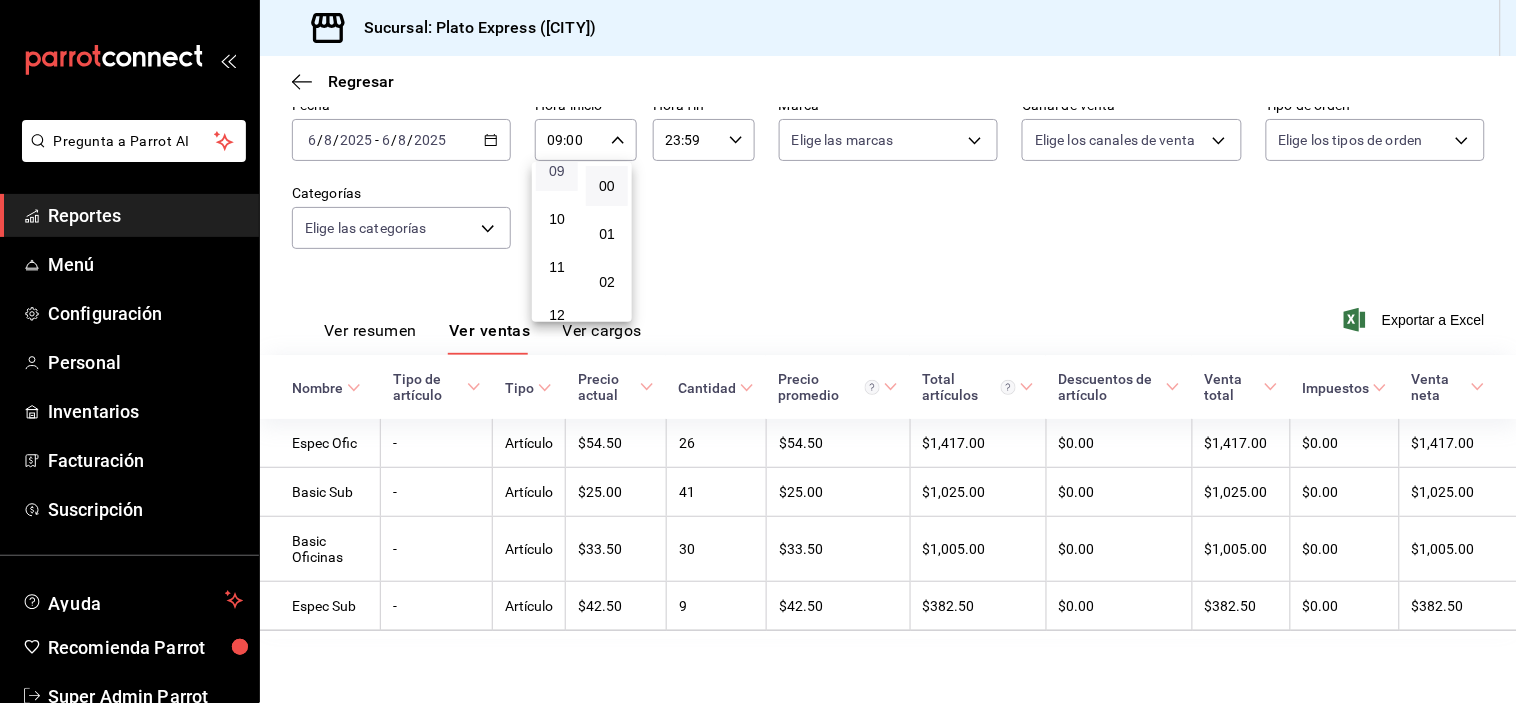 click on "09" at bounding box center (557, 171) 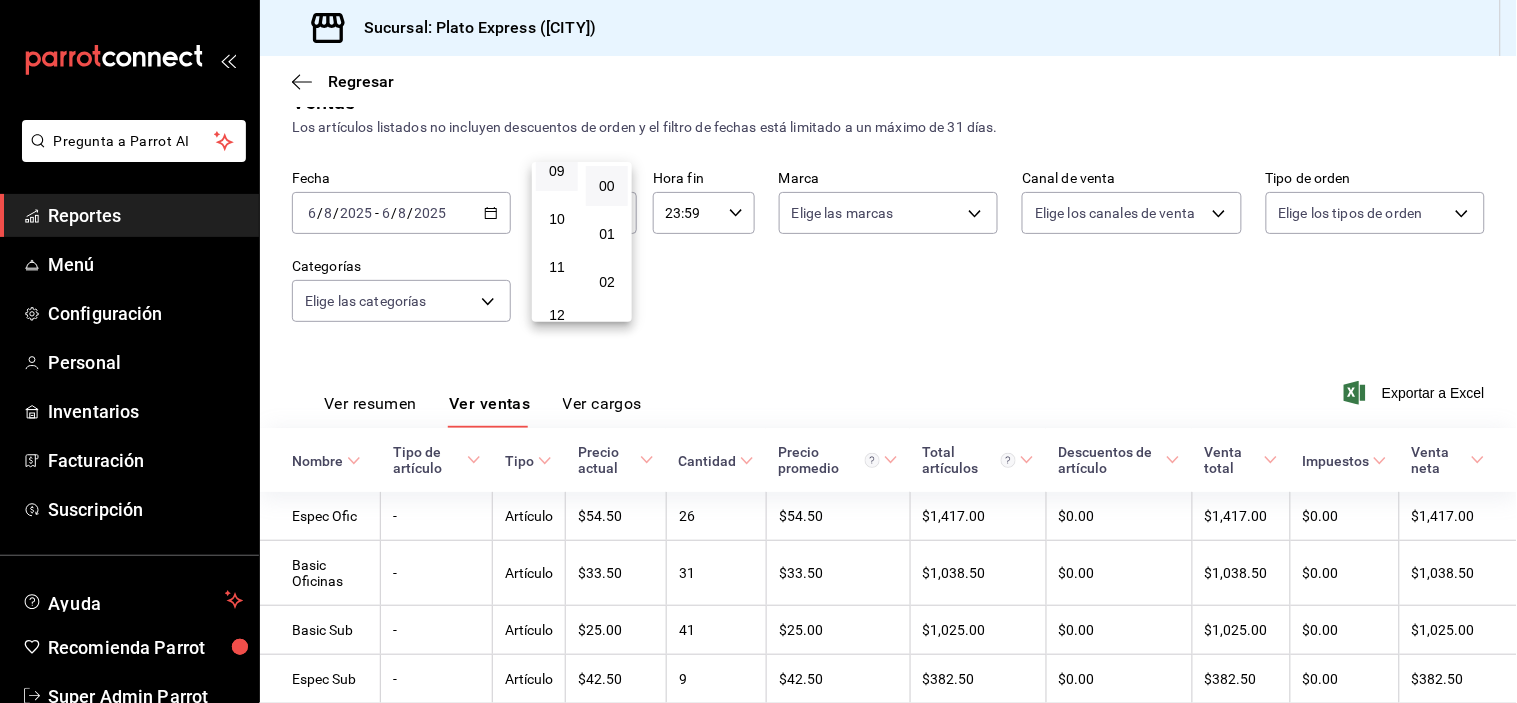 scroll, scrollTop: 114, scrollLeft: 0, axis: vertical 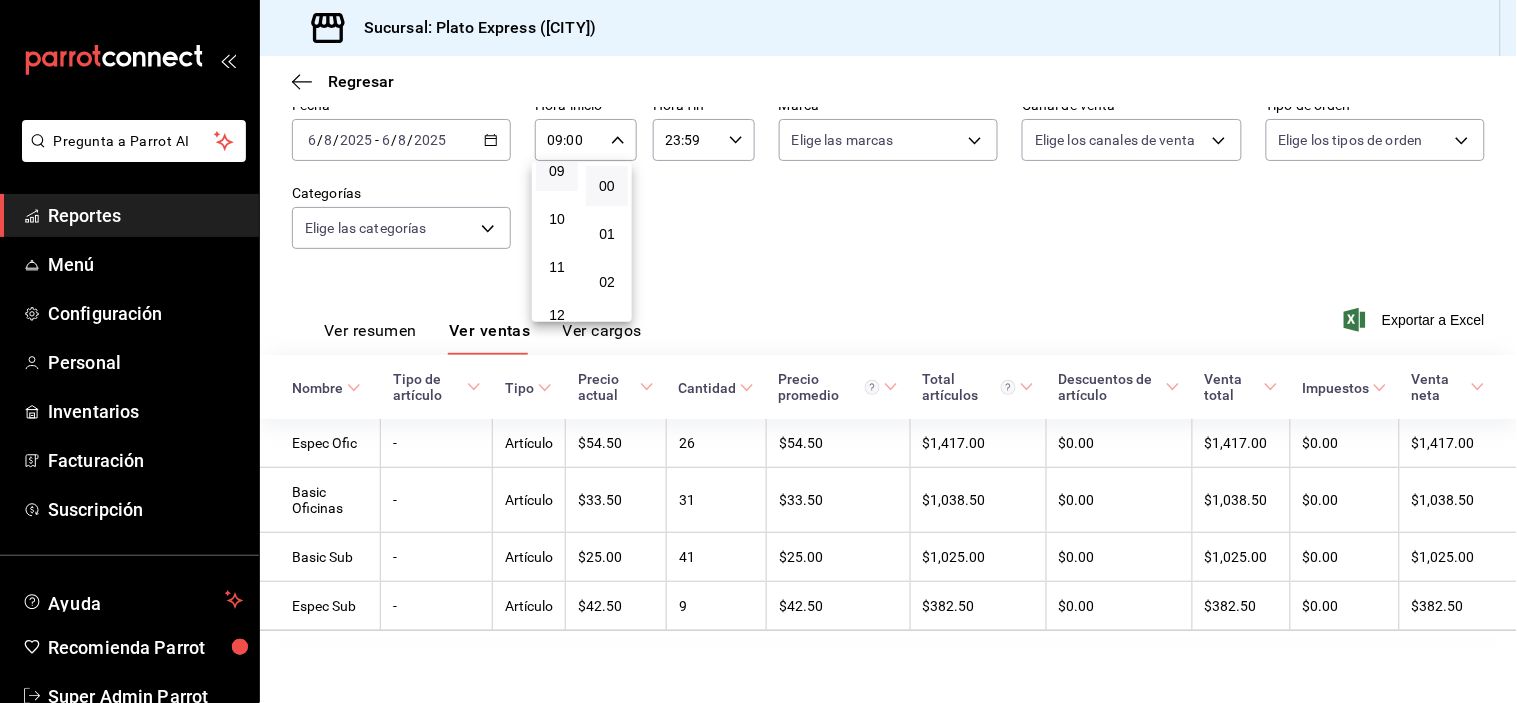 click at bounding box center (758, 351) 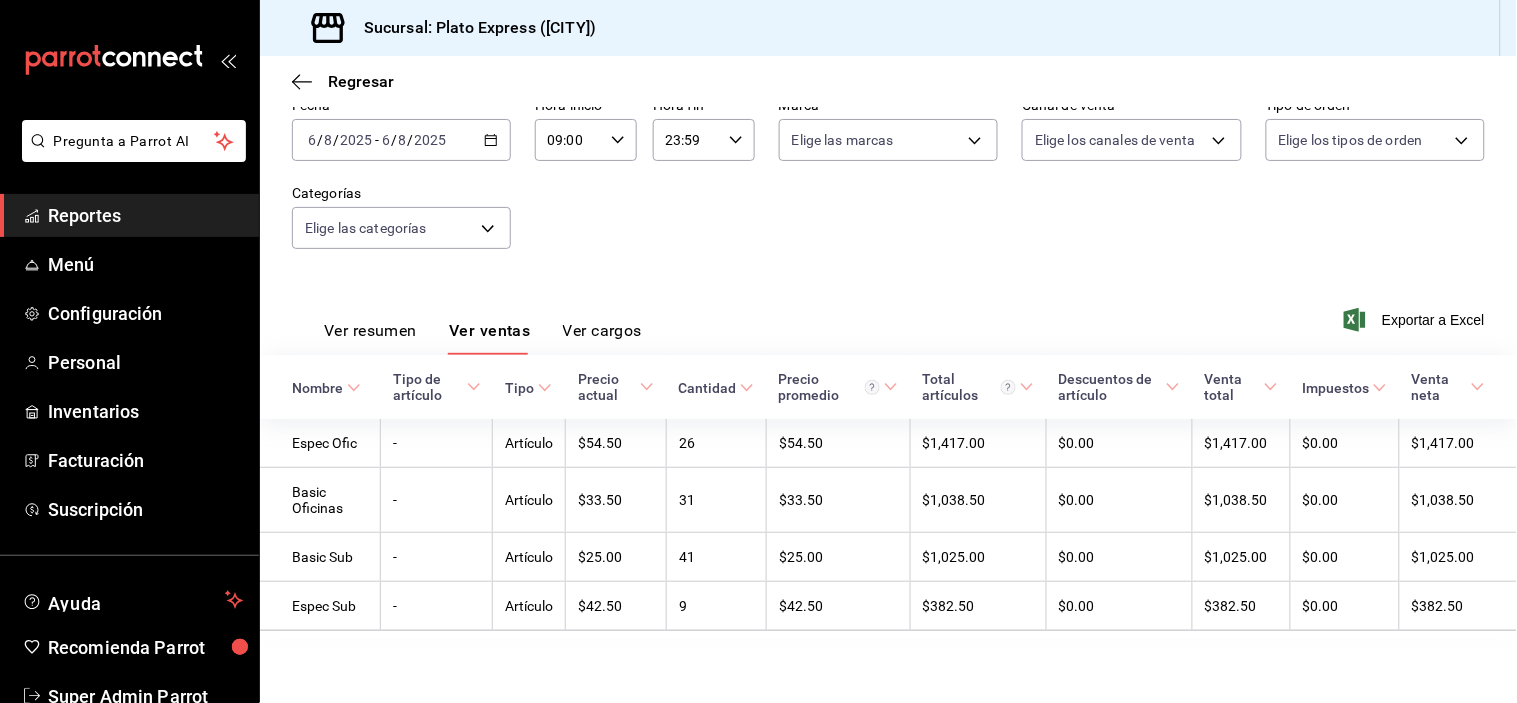 click on "Ver resumen" at bounding box center [370, 338] 